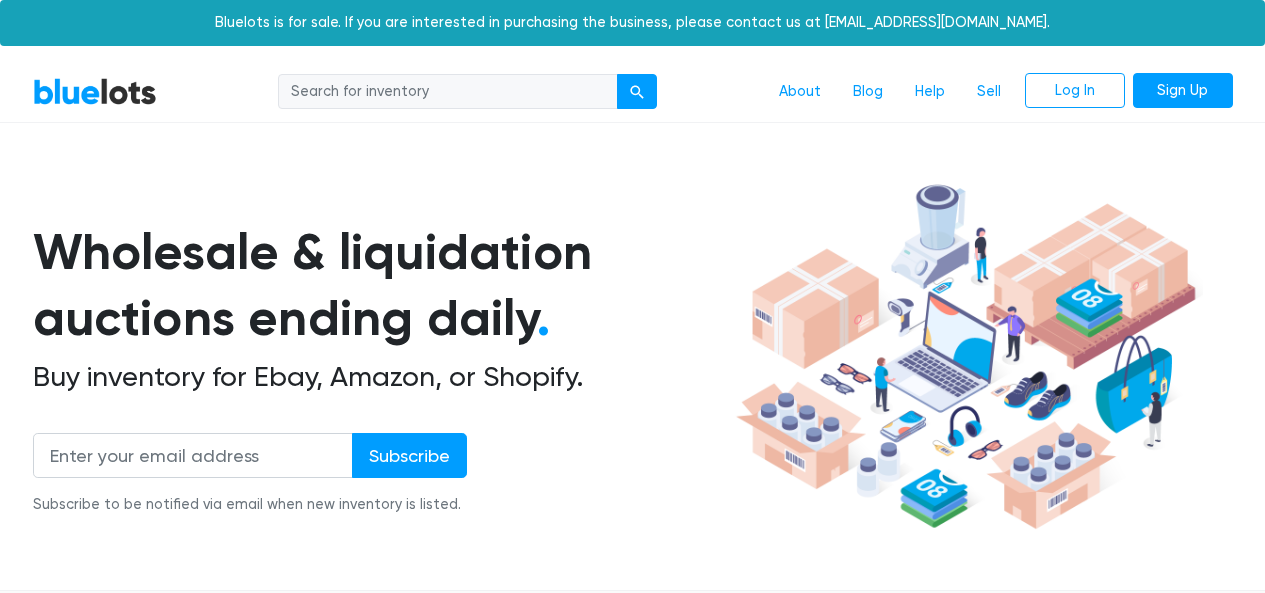scroll, scrollTop: 0, scrollLeft: 0, axis: both 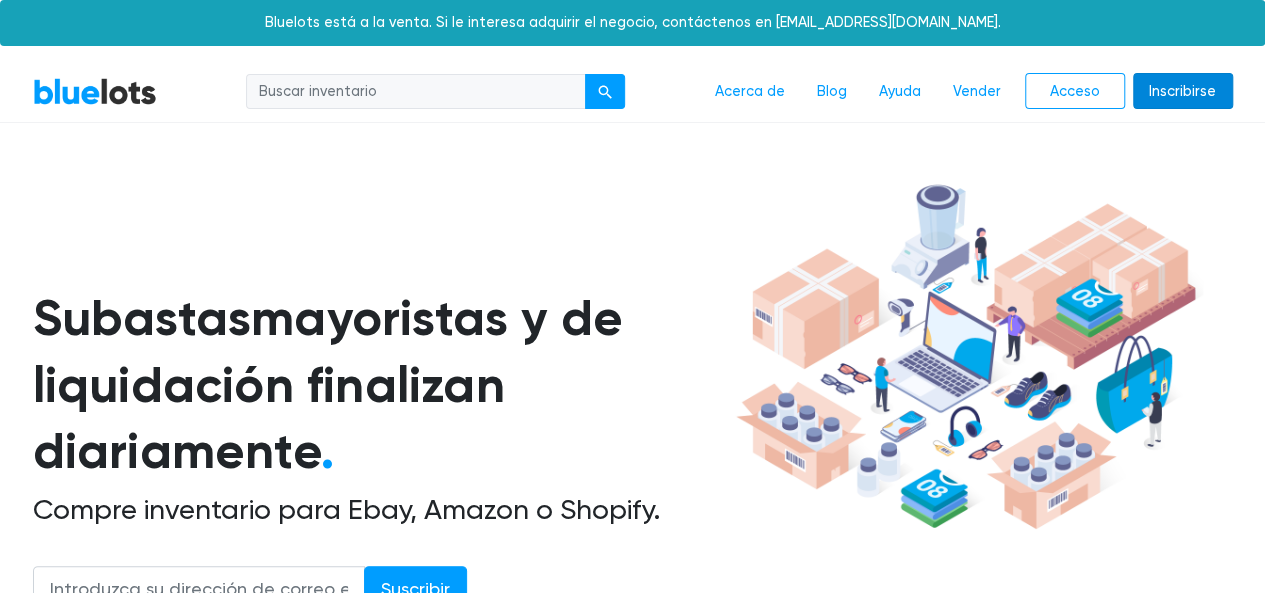 click on "Inscribirse" at bounding box center [1182, 91] 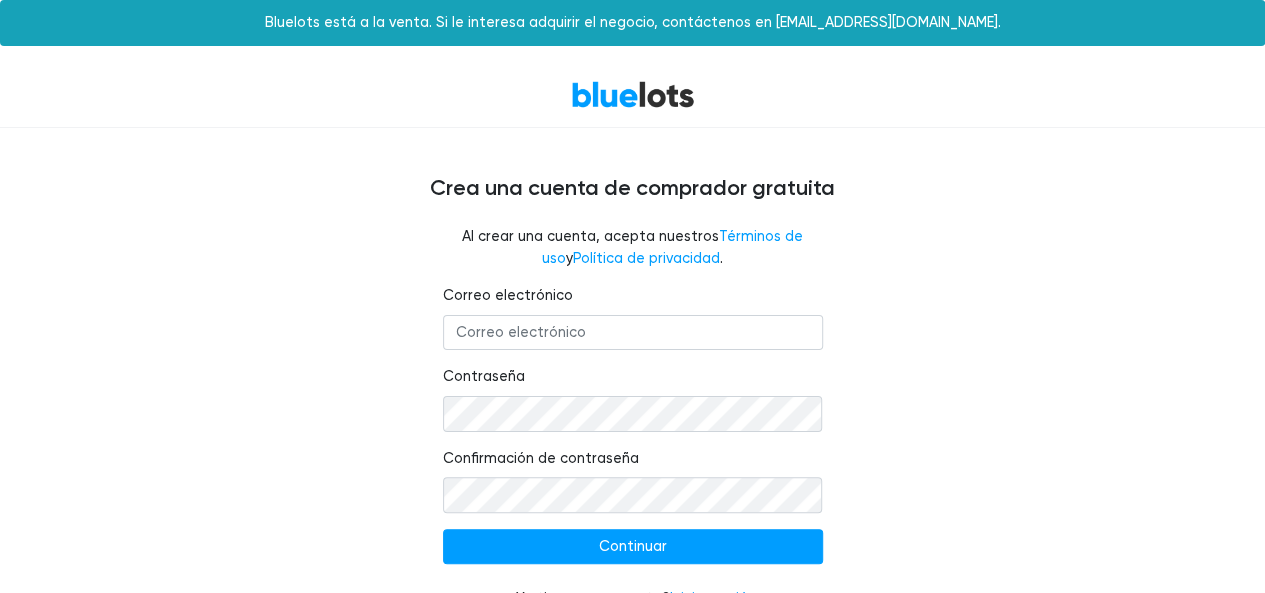 scroll, scrollTop: 39, scrollLeft: 0, axis: vertical 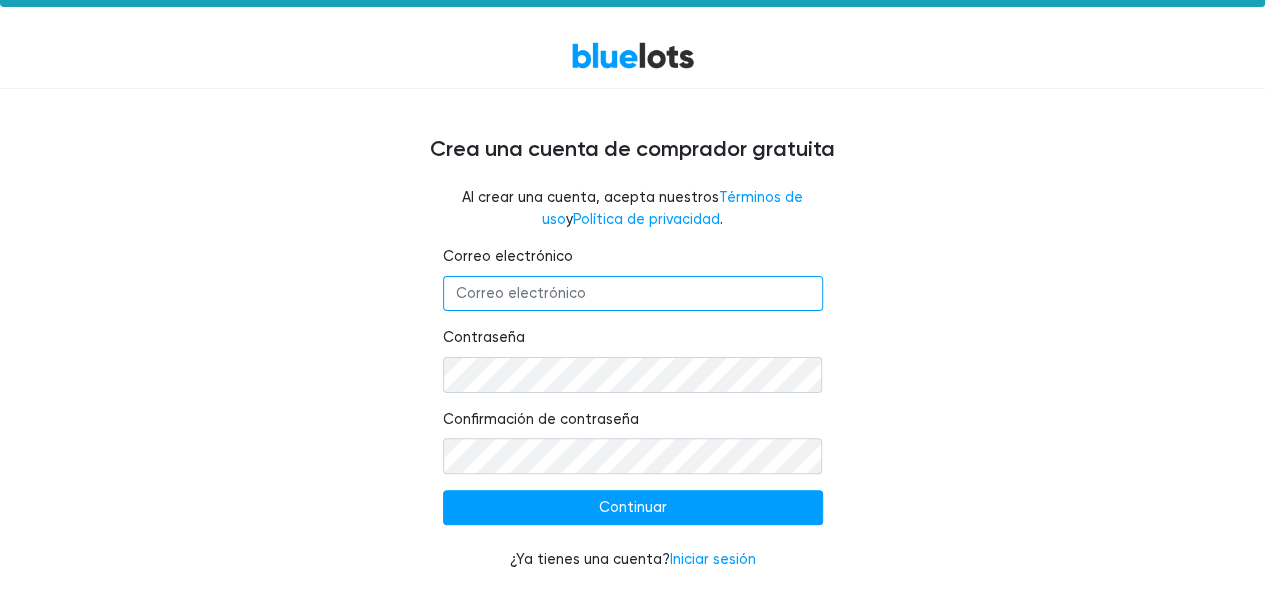 click on "Correo electrónico" at bounding box center [633, 294] 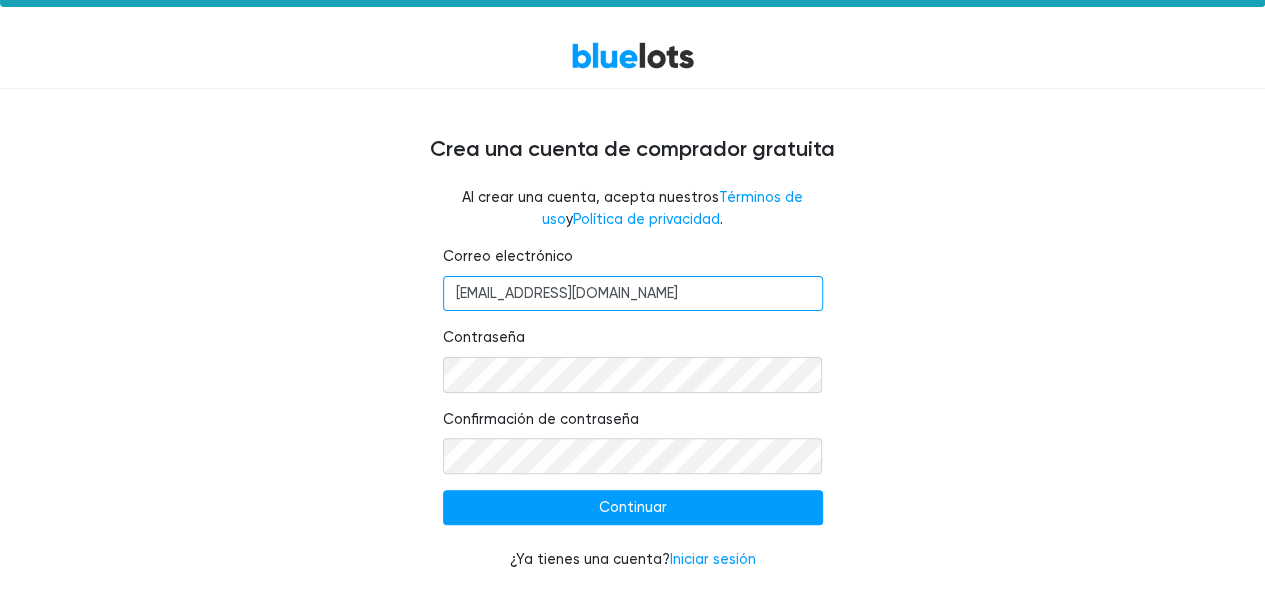 click on "HOTBINSDOTHAN25@GMAIL.COM" at bounding box center [633, 294] 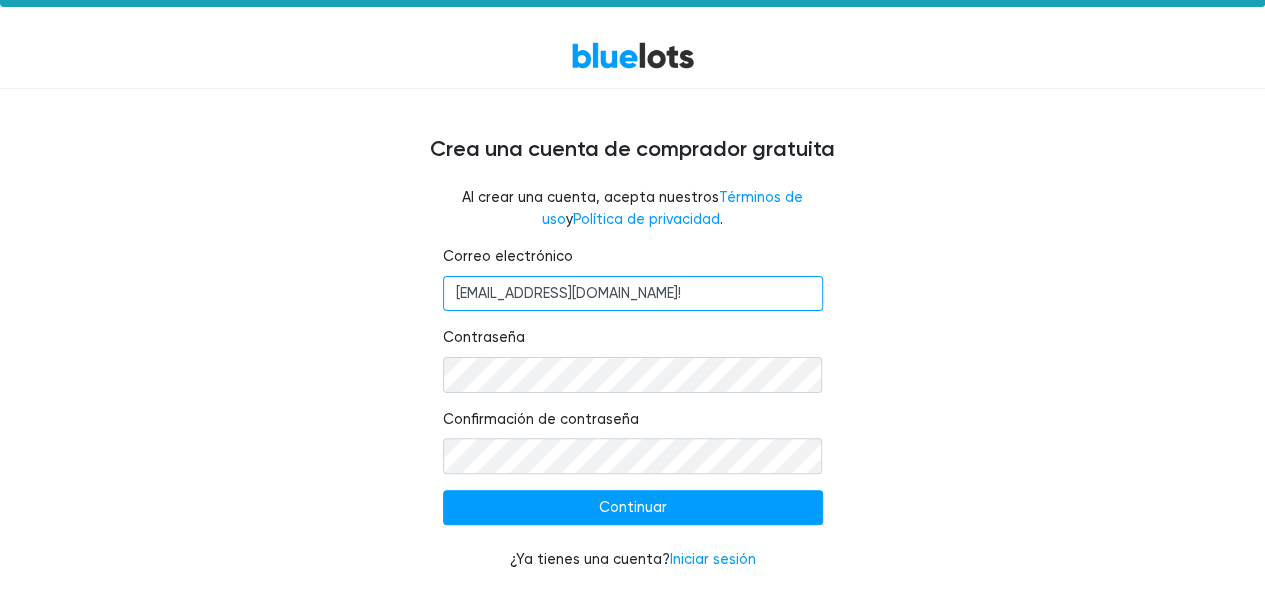 type on "HOTBINSDOTHAN25@GMAIL.COM" 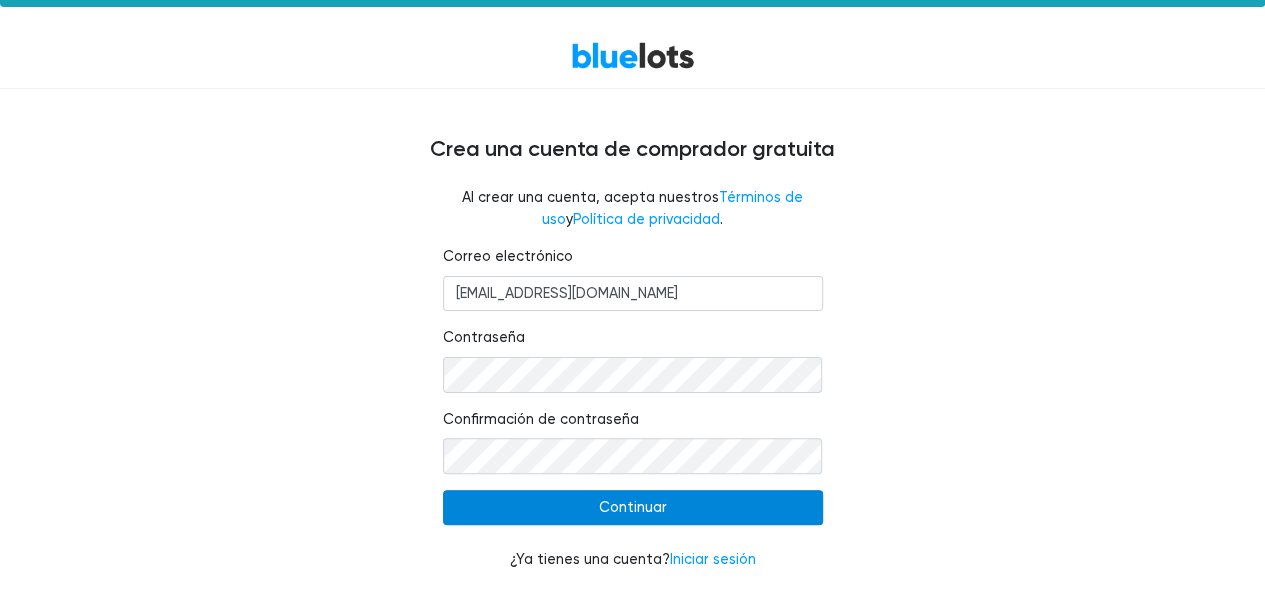 click on "Continuar" at bounding box center [633, 508] 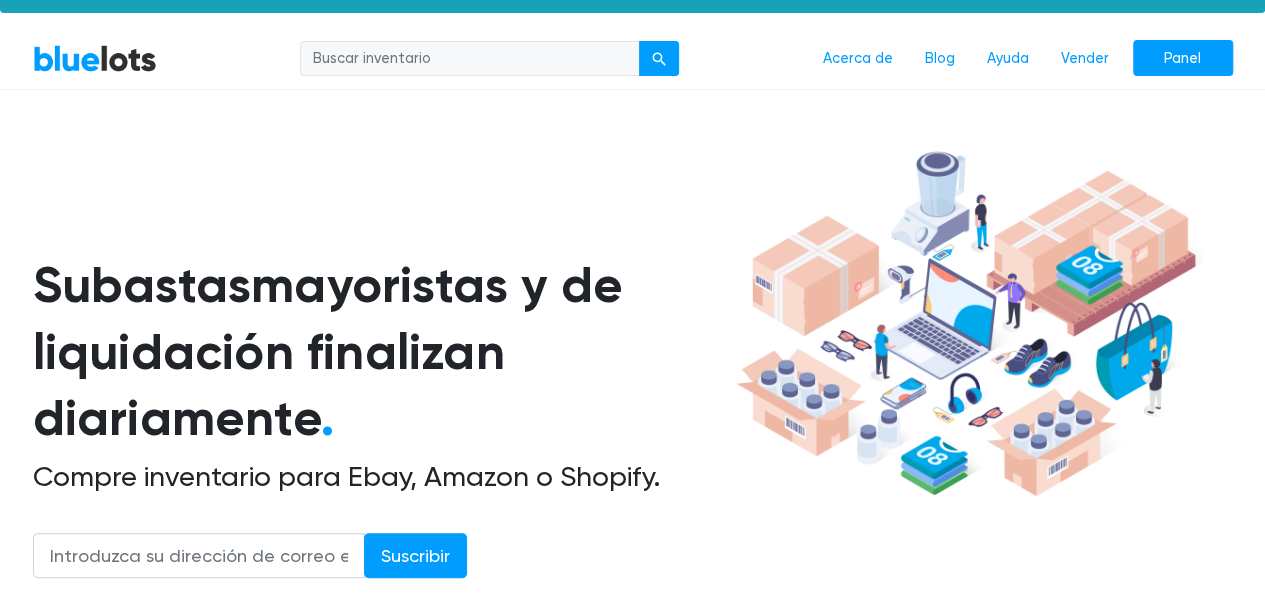 scroll, scrollTop: 0, scrollLeft: 0, axis: both 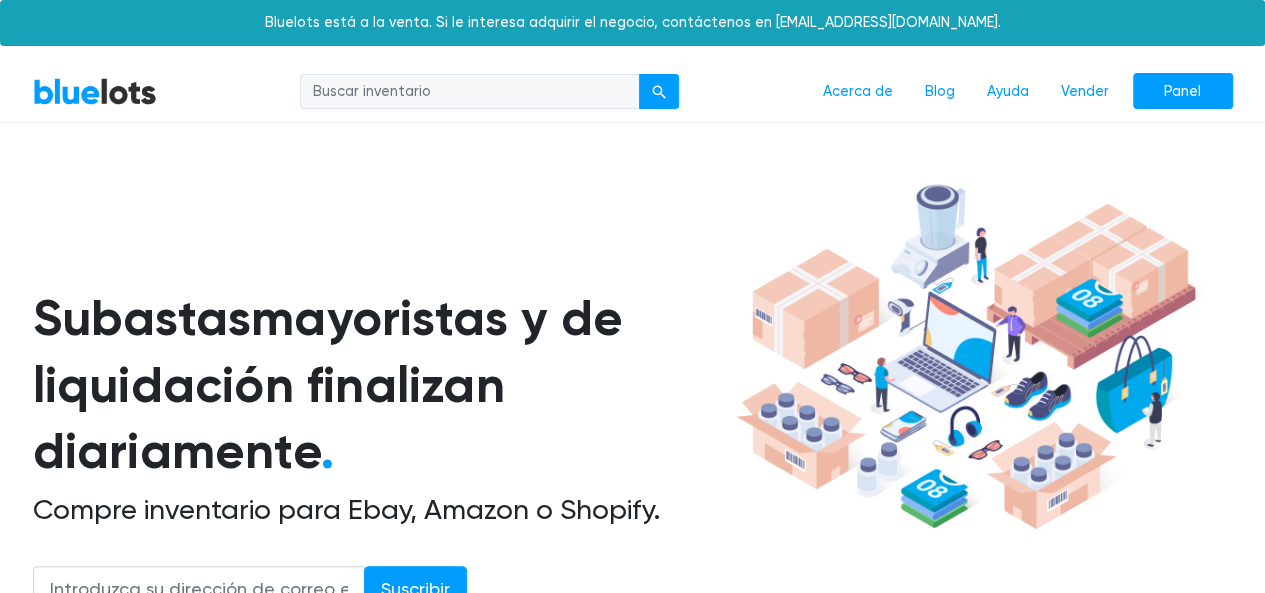 click at bounding box center [981, 423] 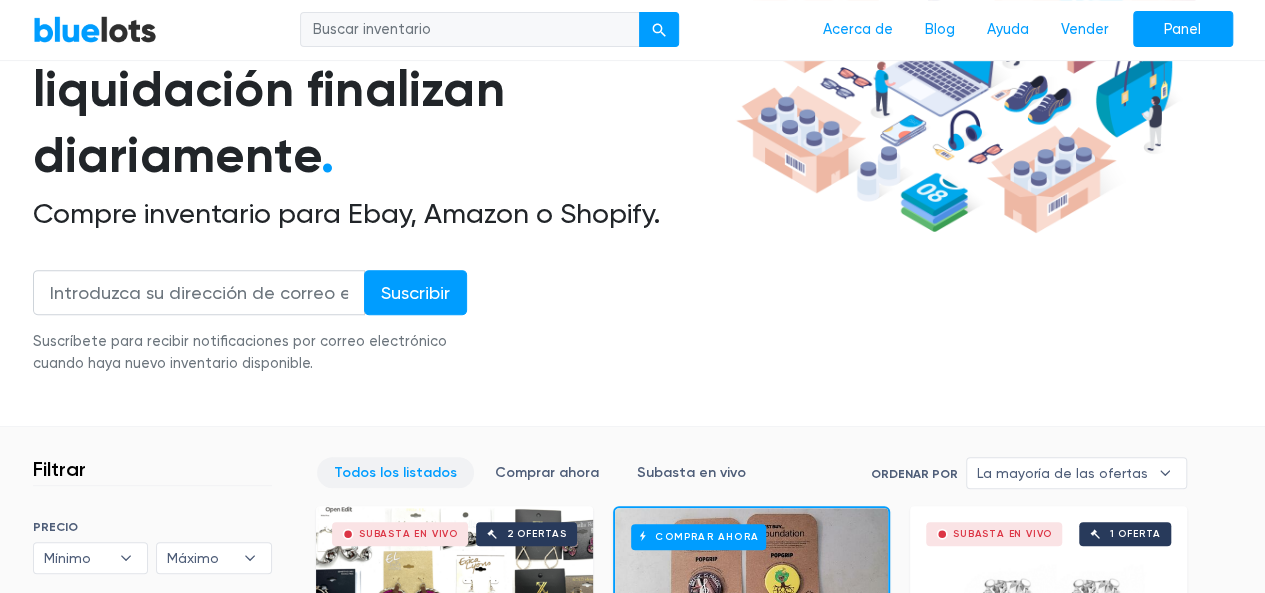 scroll, scrollTop: 301, scrollLeft: 0, axis: vertical 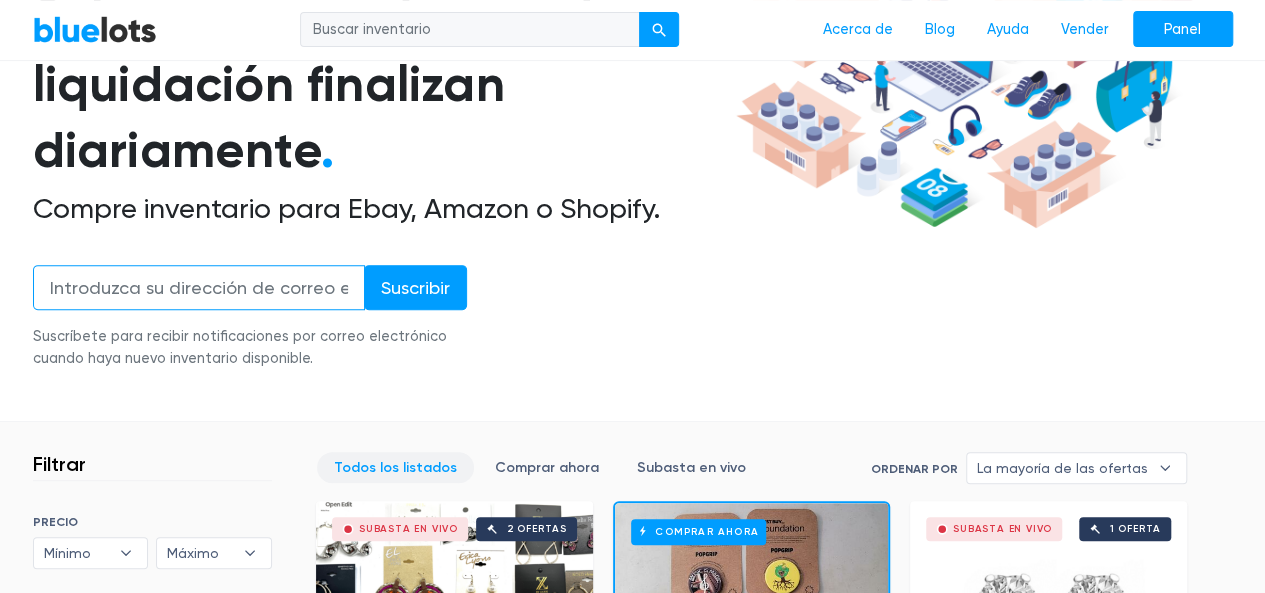 click at bounding box center (199, 287) 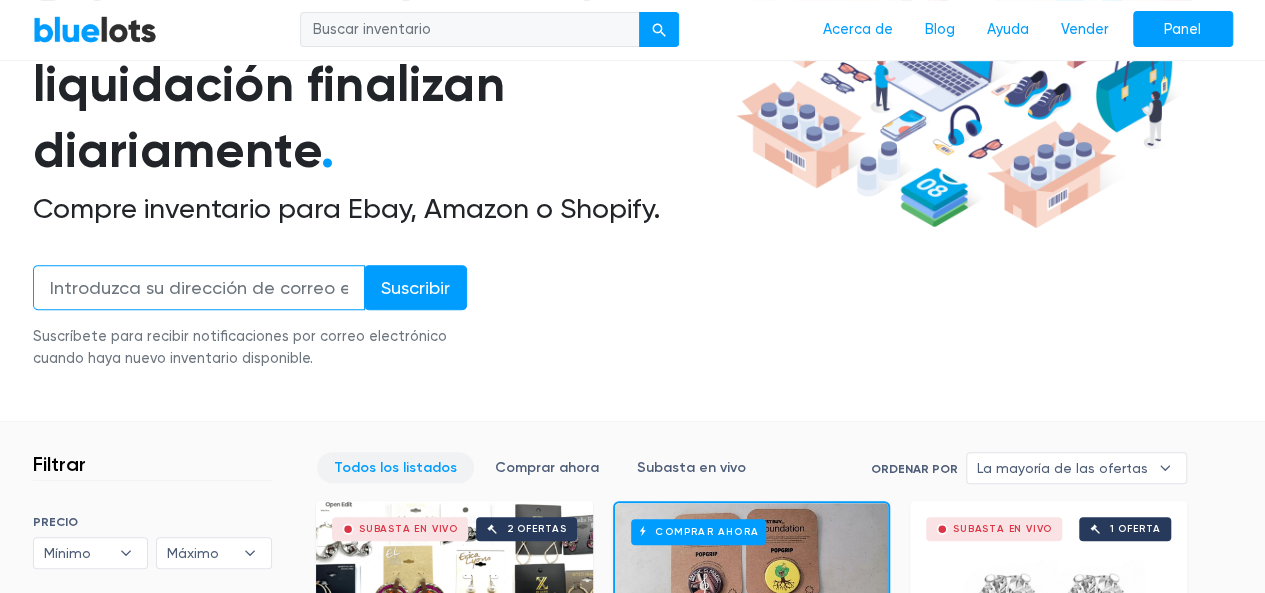 type on "HOTBINSDOTHAN25@GMAIL.COM" 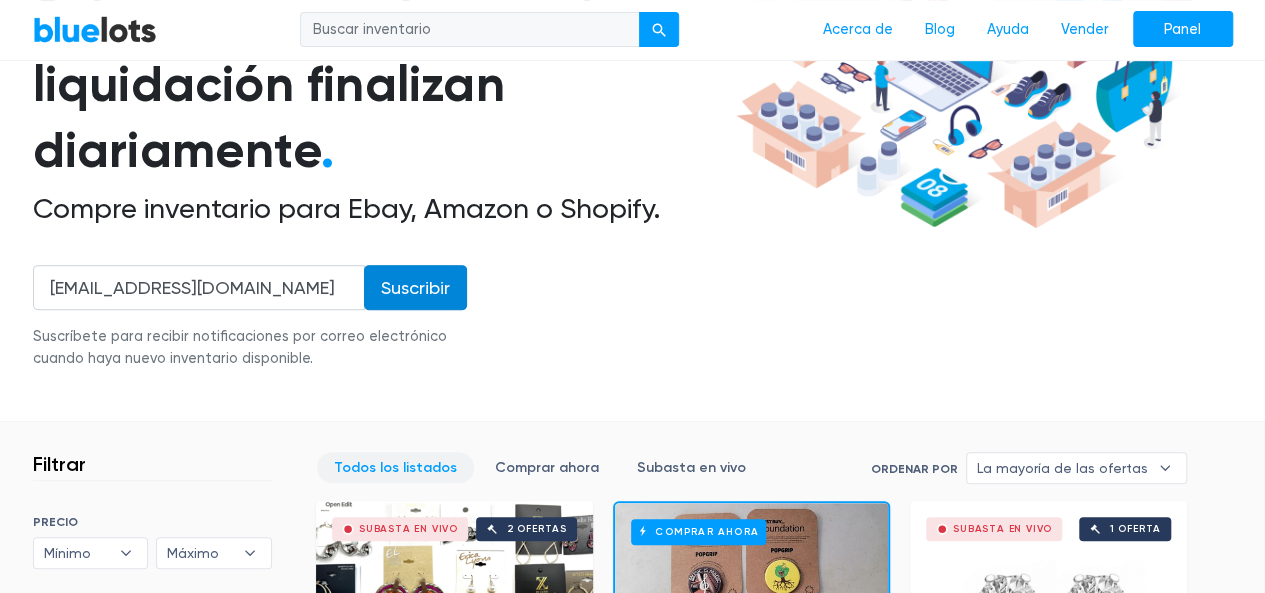 click on "Suscribir" at bounding box center [415, 287] 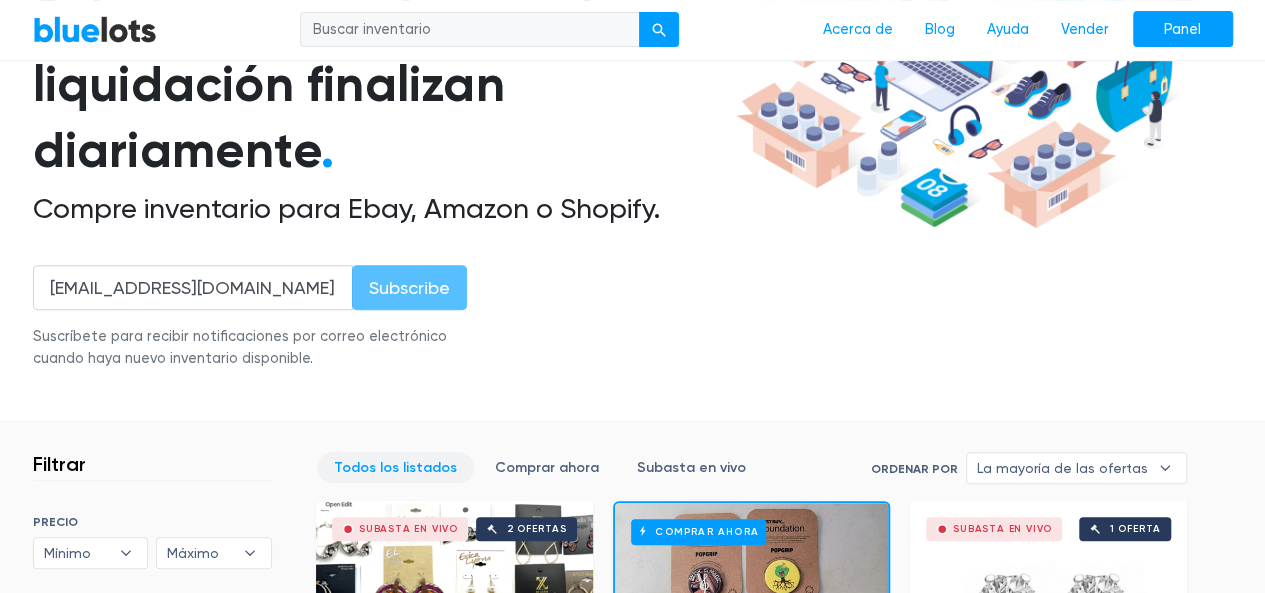 type on "Subscribe" 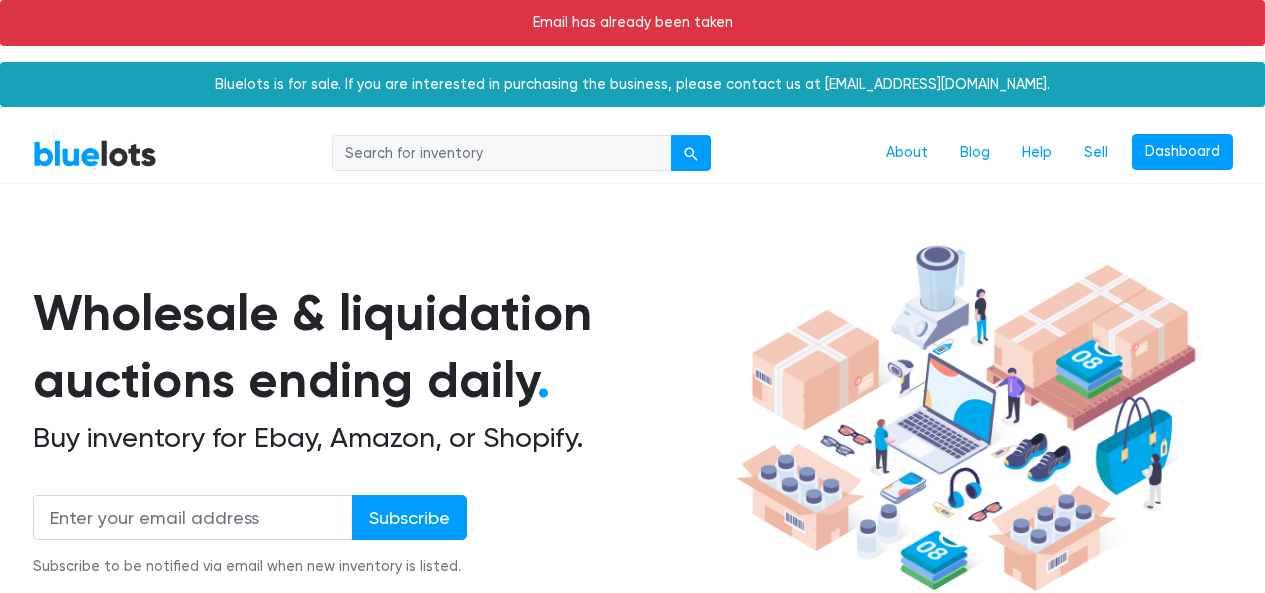 scroll, scrollTop: 0, scrollLeft: 0, axis: both 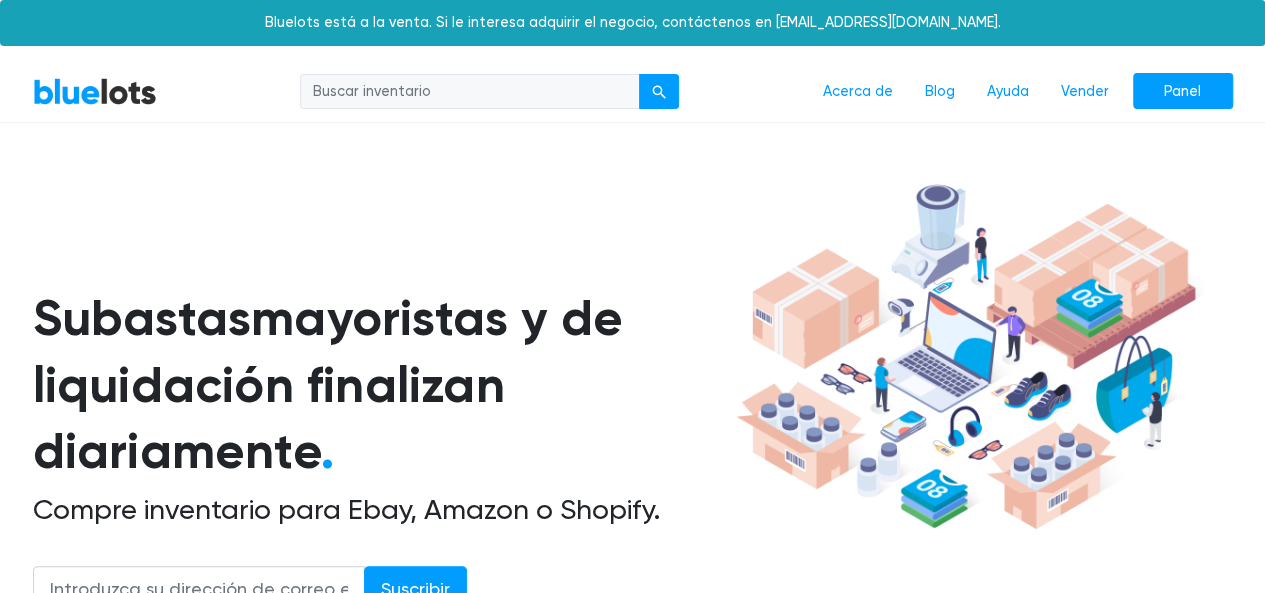 click at bounding box center [966, 357] 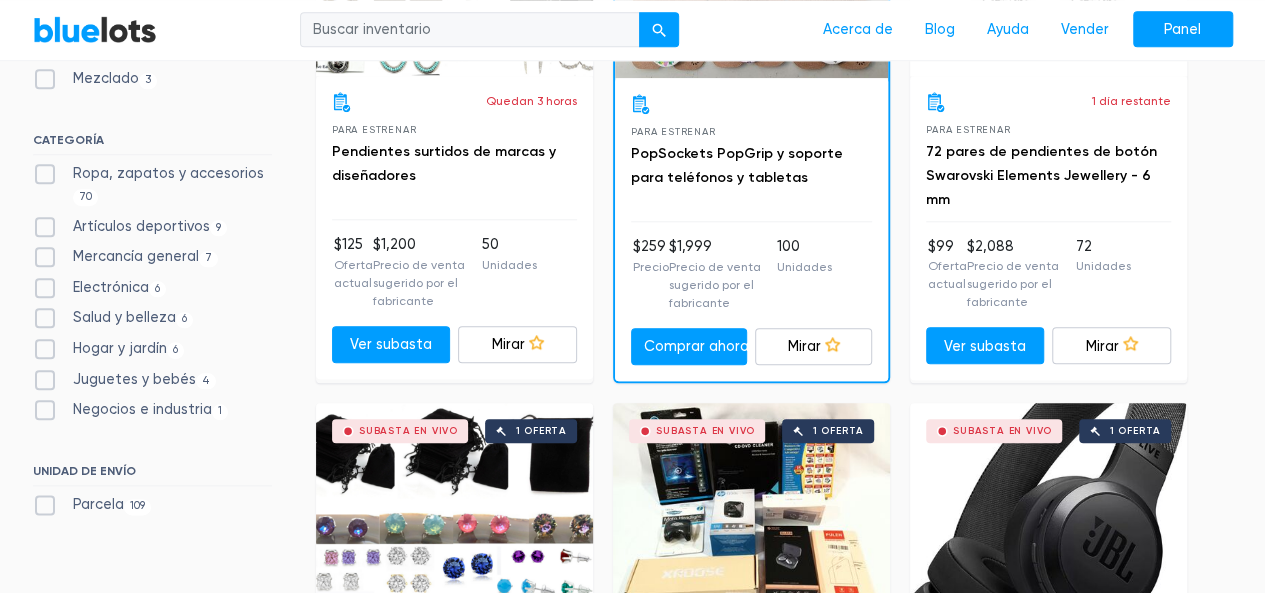 scroll, scrollTop: 937, scrollLeft: 0, axis: vertical 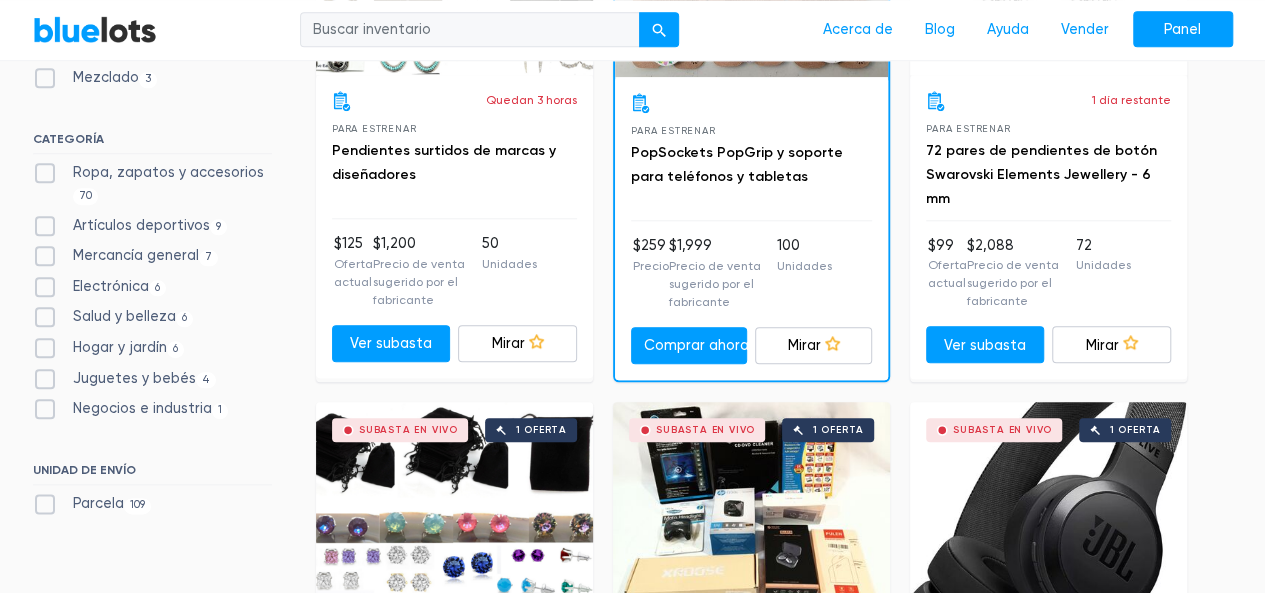 click on "Ropa, zapatos y accesorios
70" at bounding box center [152, 183] 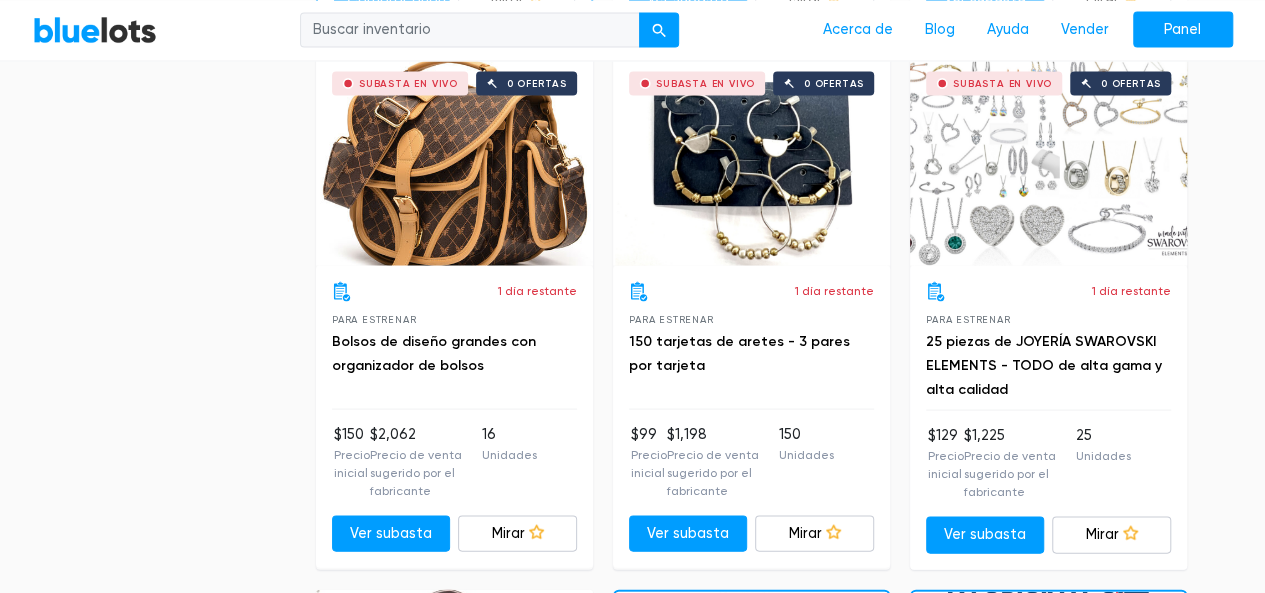 scroll, scrollTop: 1822, scrollLeft: 0, axis: vertical 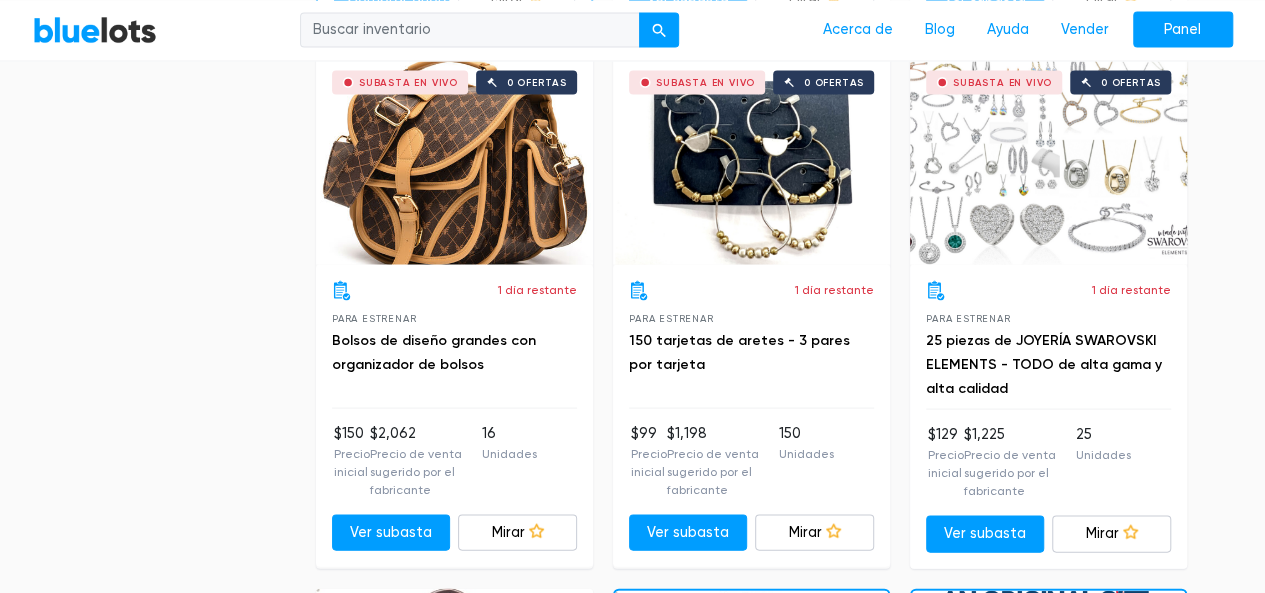 click on "Subasta en vivo
0 ofertas" at bounding box center (454, 159) 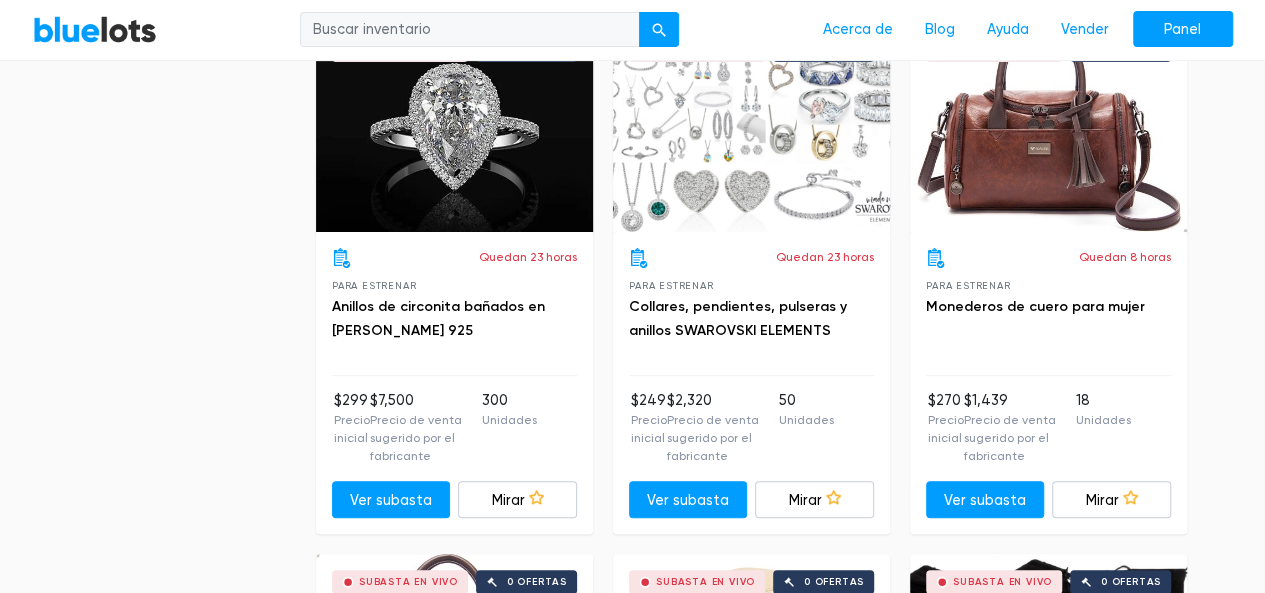 scroll, scrollTop: 4003, scrollLeft: 0, axis: vertical 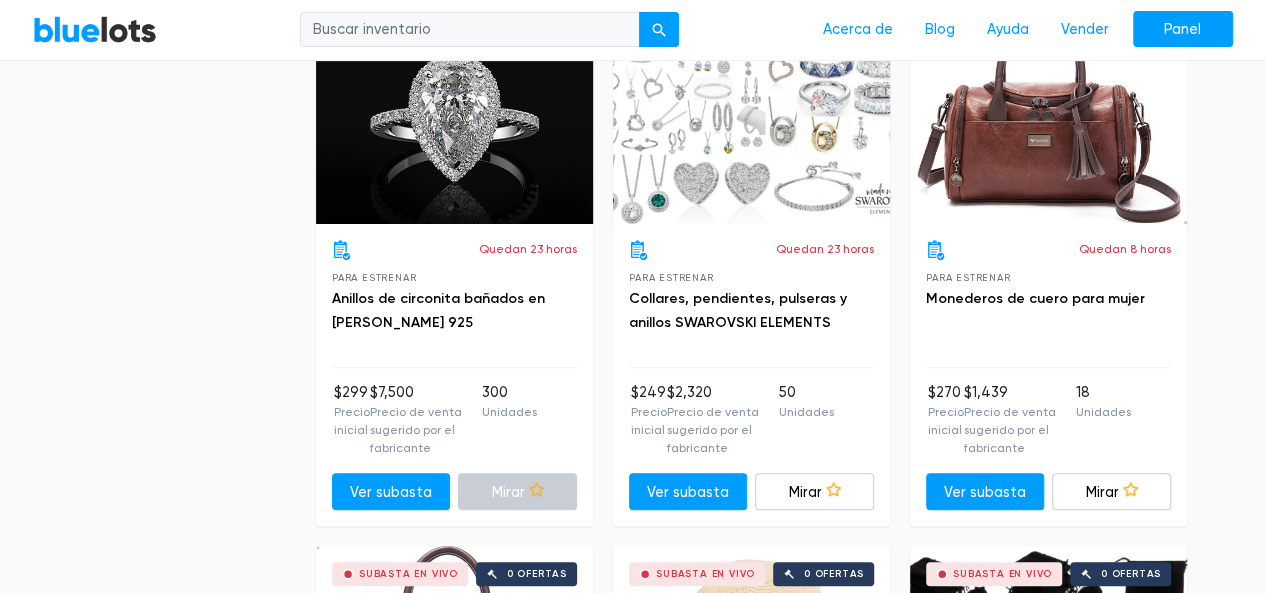 click on "Mirar" at bounding box center [517, 491] 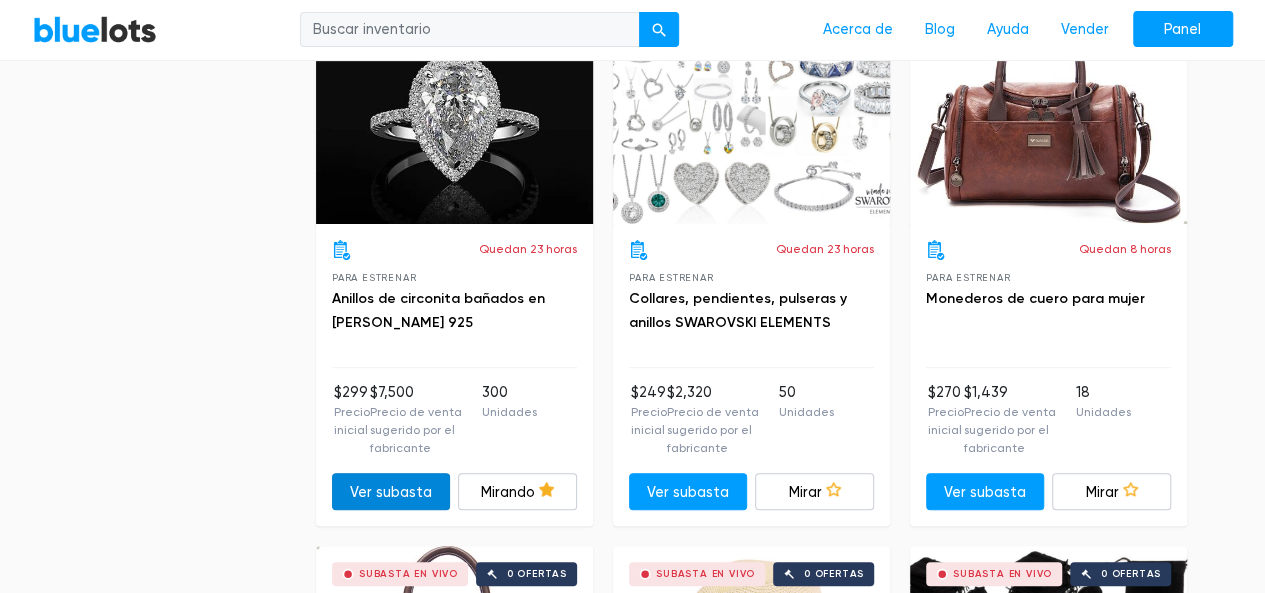 click on "Ver subasta" at bounding box center [391, 491] 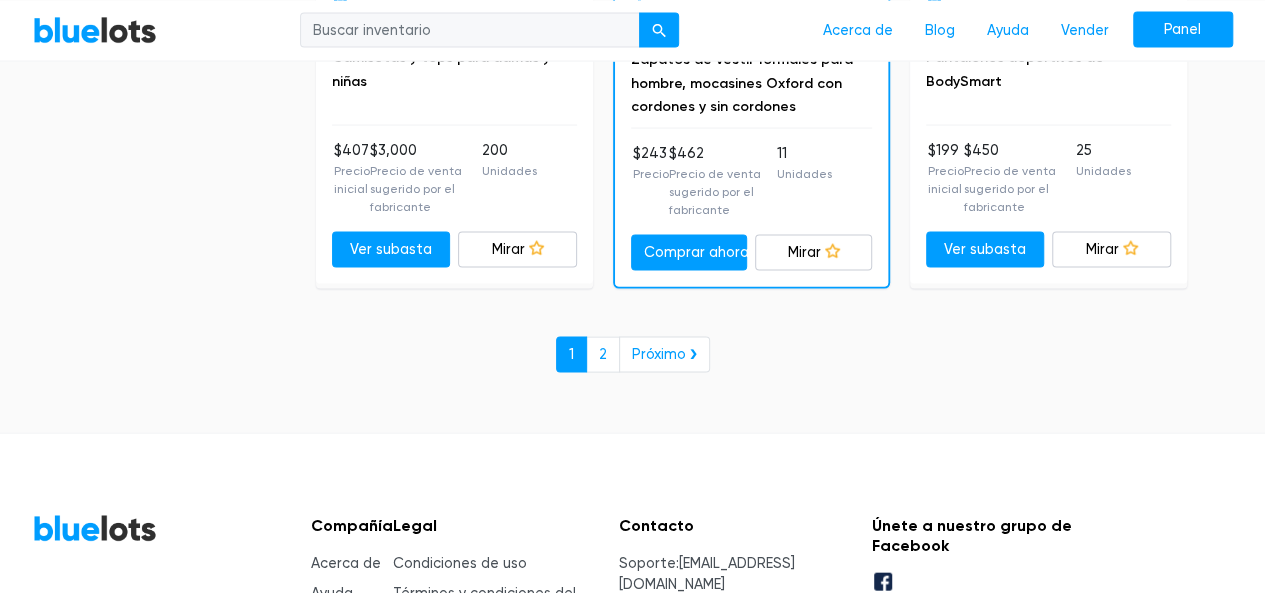 scroll, scrollTop: 9586, scrollLeft: 0, axis: vertical 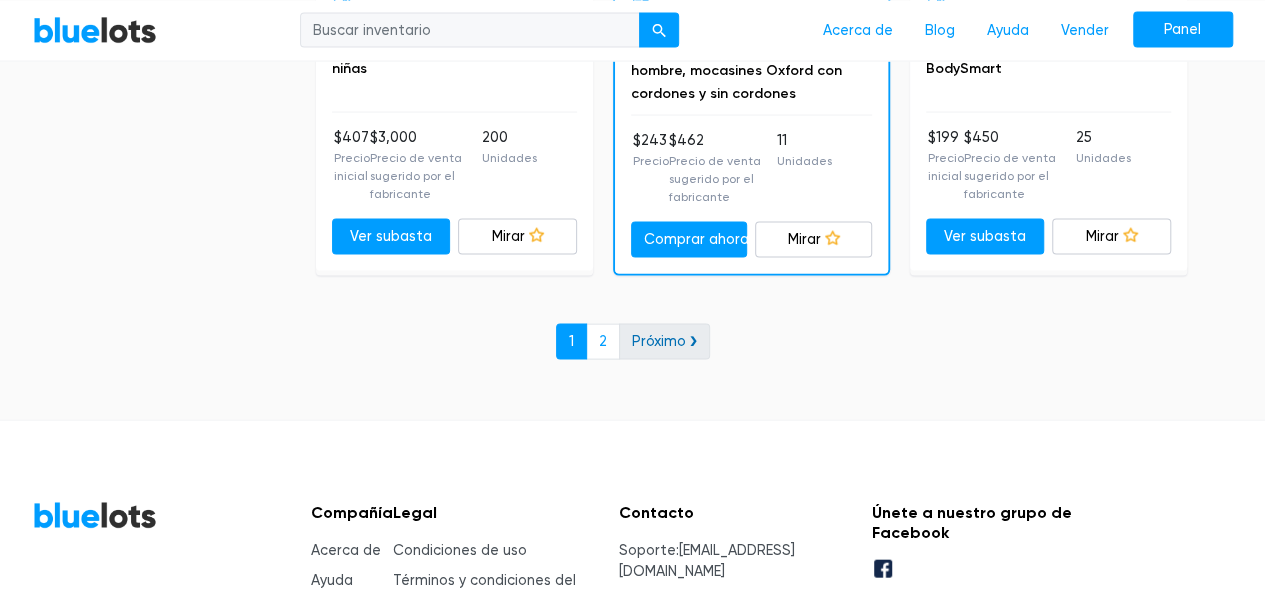 click on "Próximo  ❯" at bounding box center (664, 341) 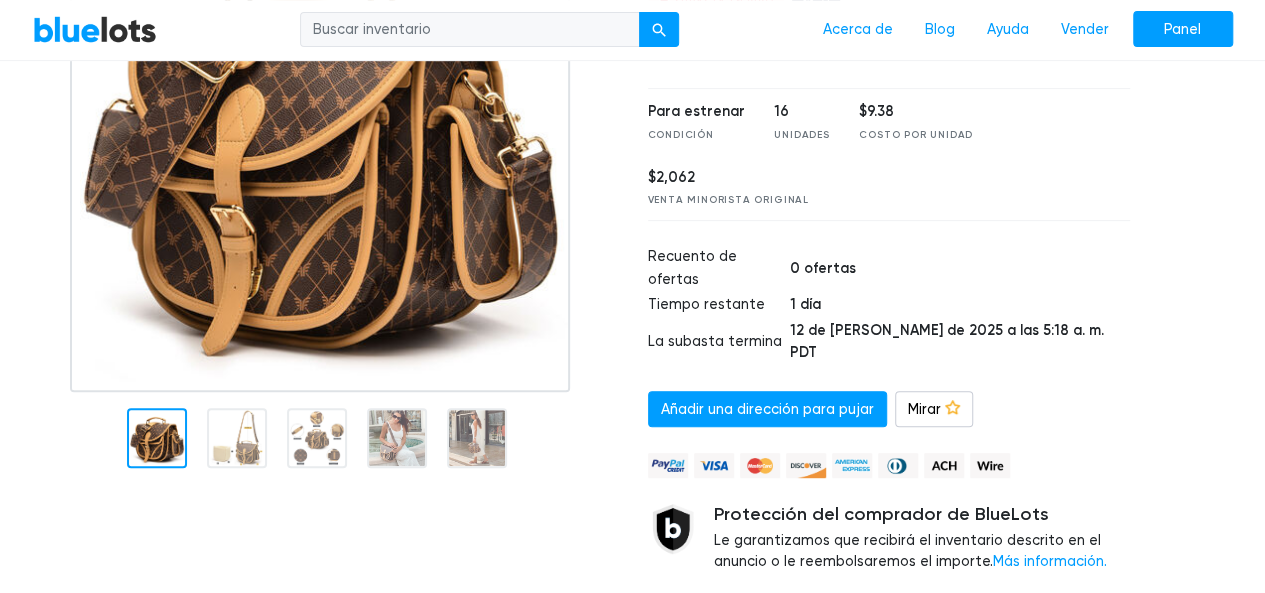 scroll, scrollTop: 298, scrollLeft: 0, axis: vertical 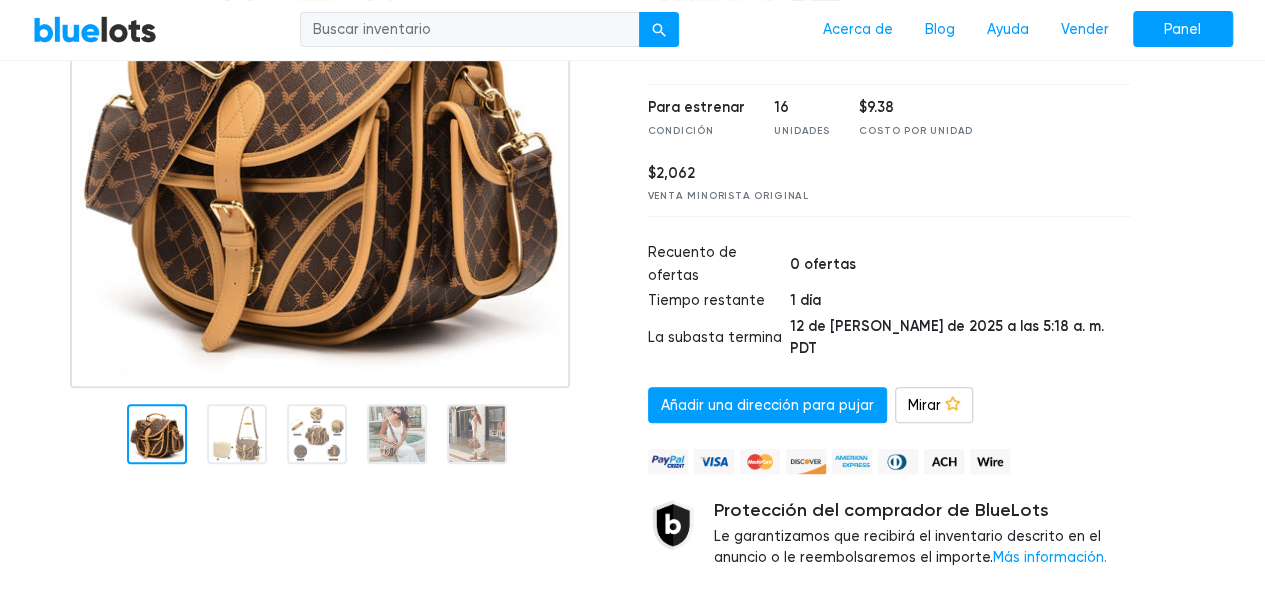 click at bounding box center (317, 434) 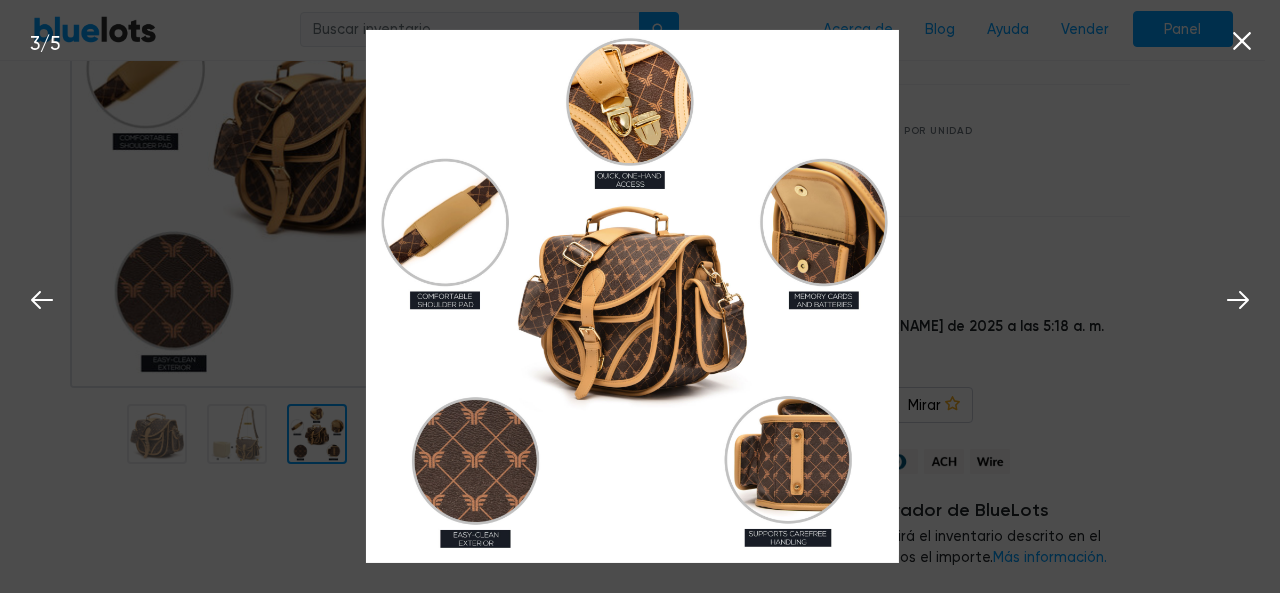 click on "BlueLots
Acerca de
Blog
Ayuda
Vender
Panel" at bounding box center [633, 30] 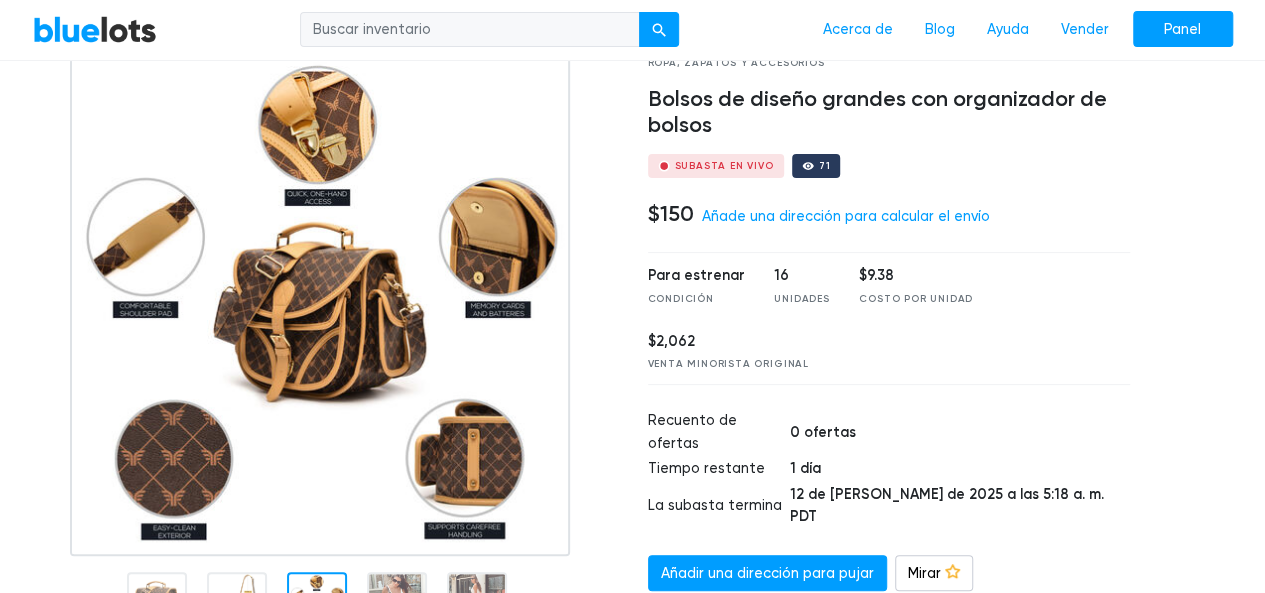 scroll, scrollTop: 122, scrollLeft: 0, axis: vertical 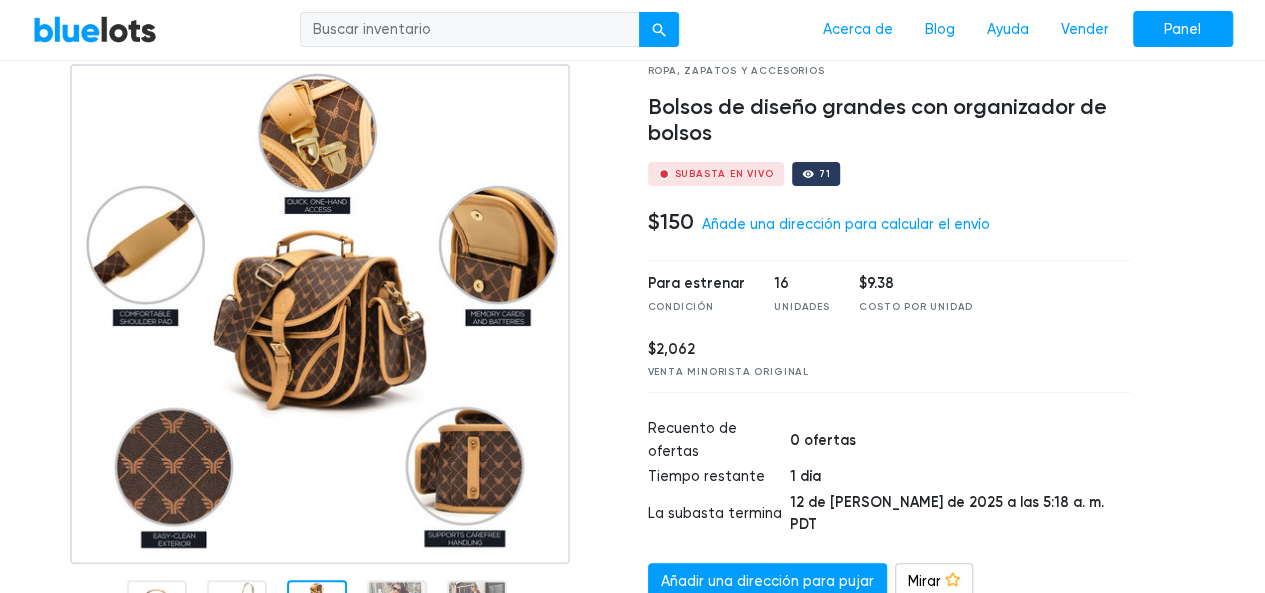 click on "12 de julio de 2025 a las 5:18 a. m. PDT" at bounding box center [960, 515] 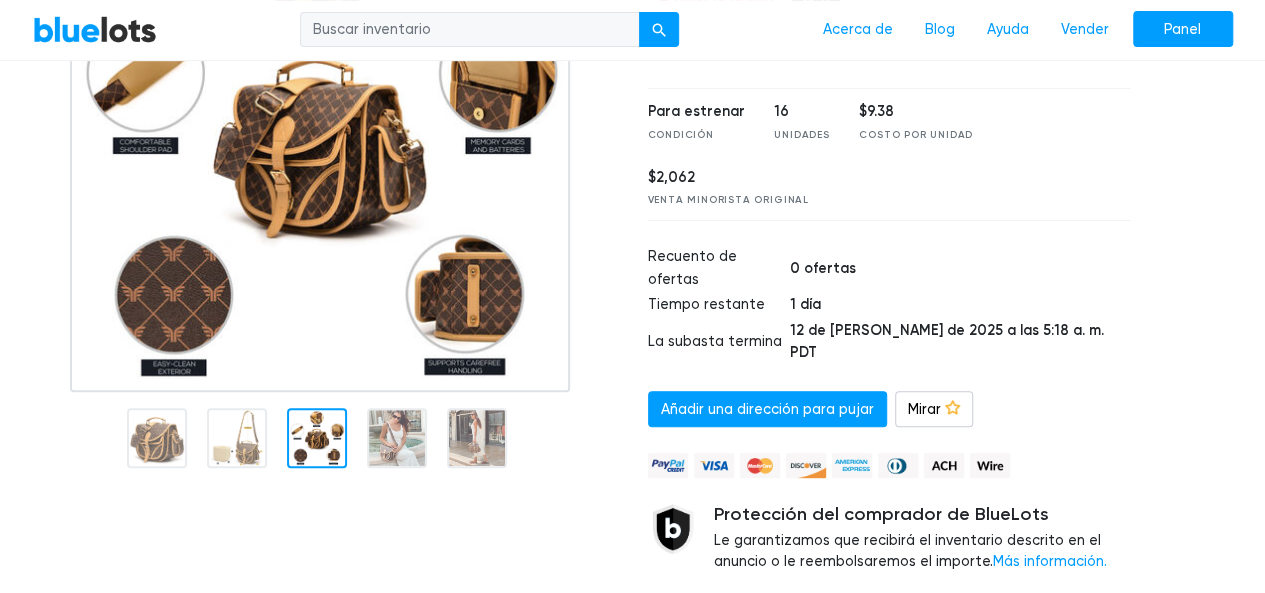 scroll, scrollTop: 308, scrollLeft: 0, axis: vertical 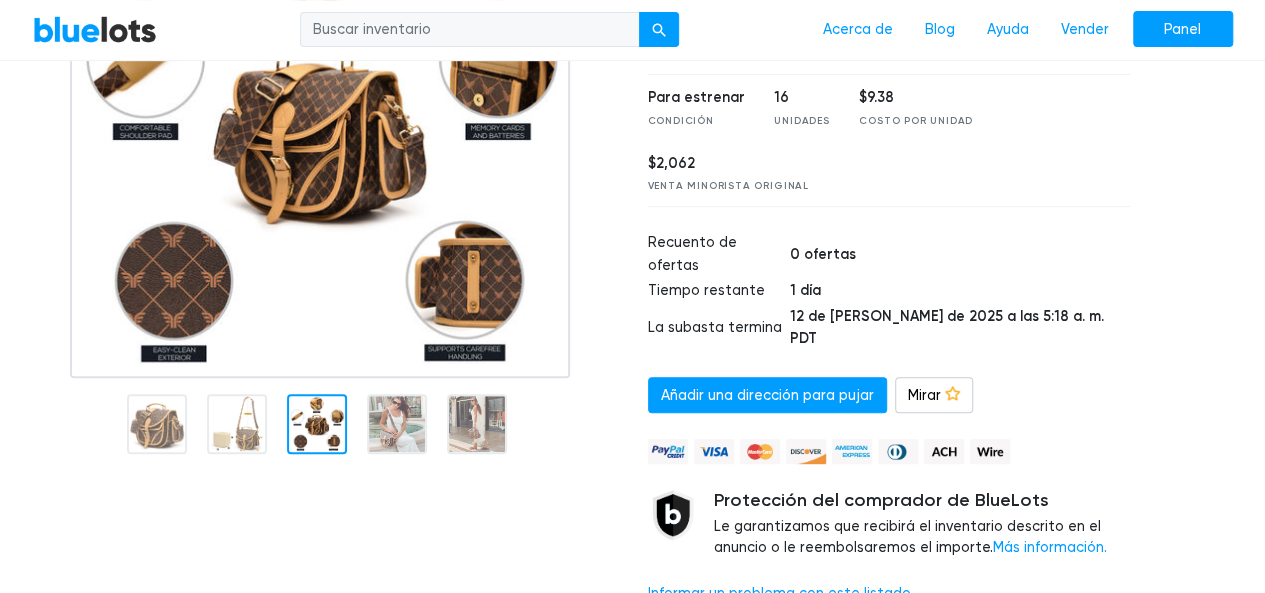 click at bounding box center [317, 424] 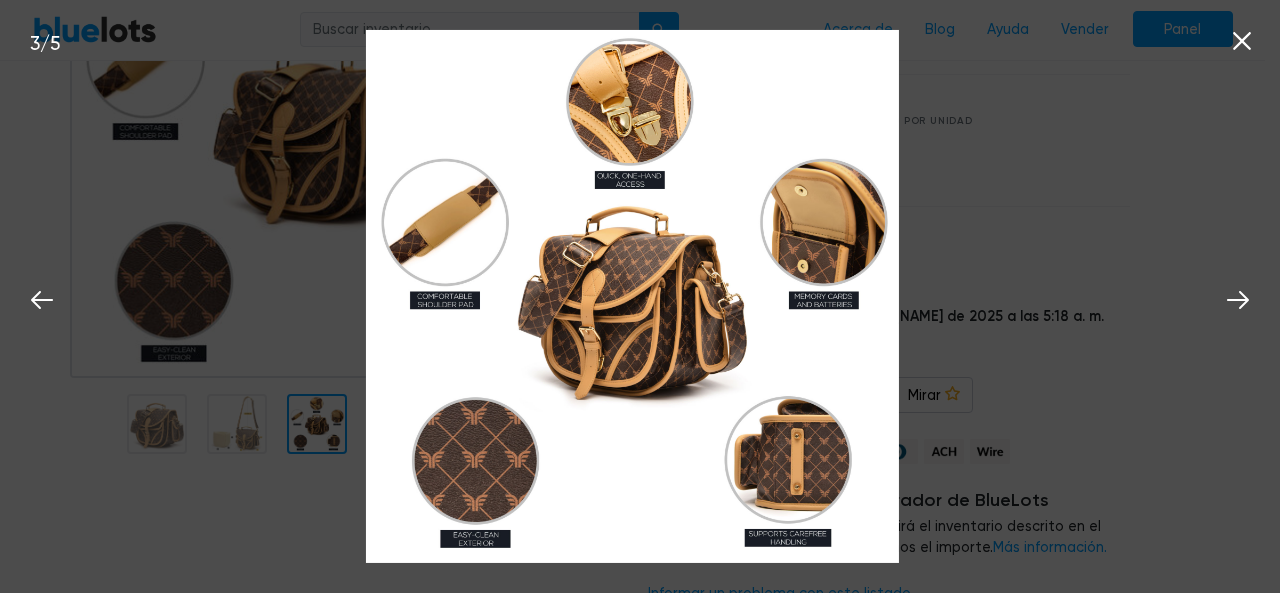 click on "BlueLots
Acerca de
Blog
Ayuda
Vender
Panel" at bounding box center (633, 30) 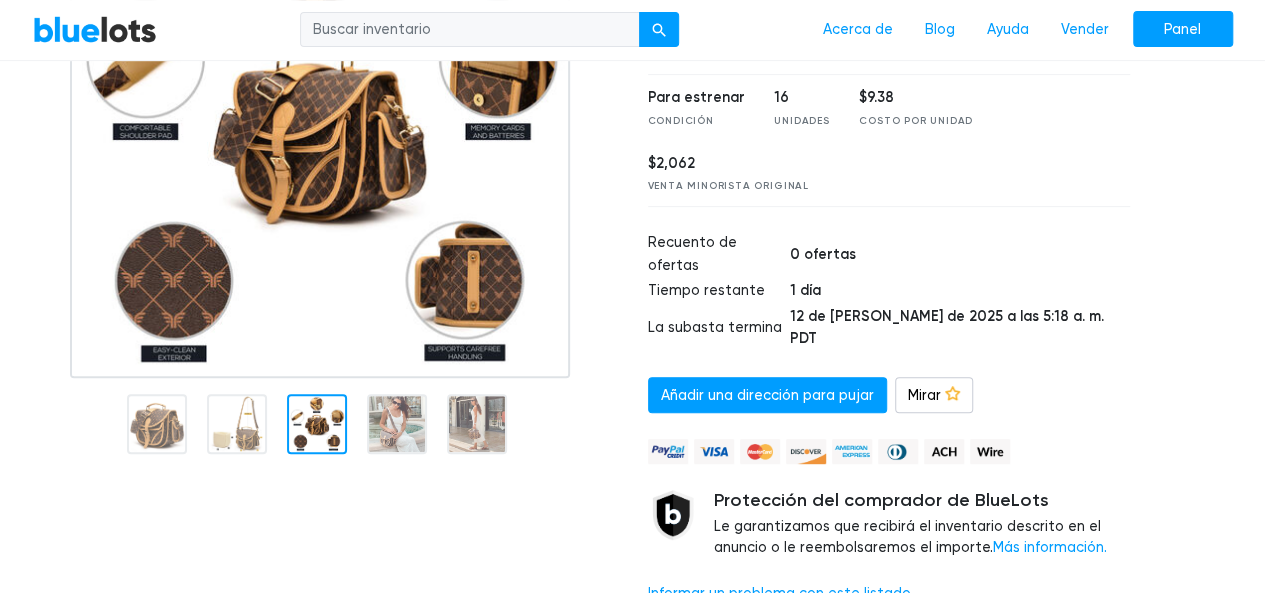 click at bounding box center [397, 424] 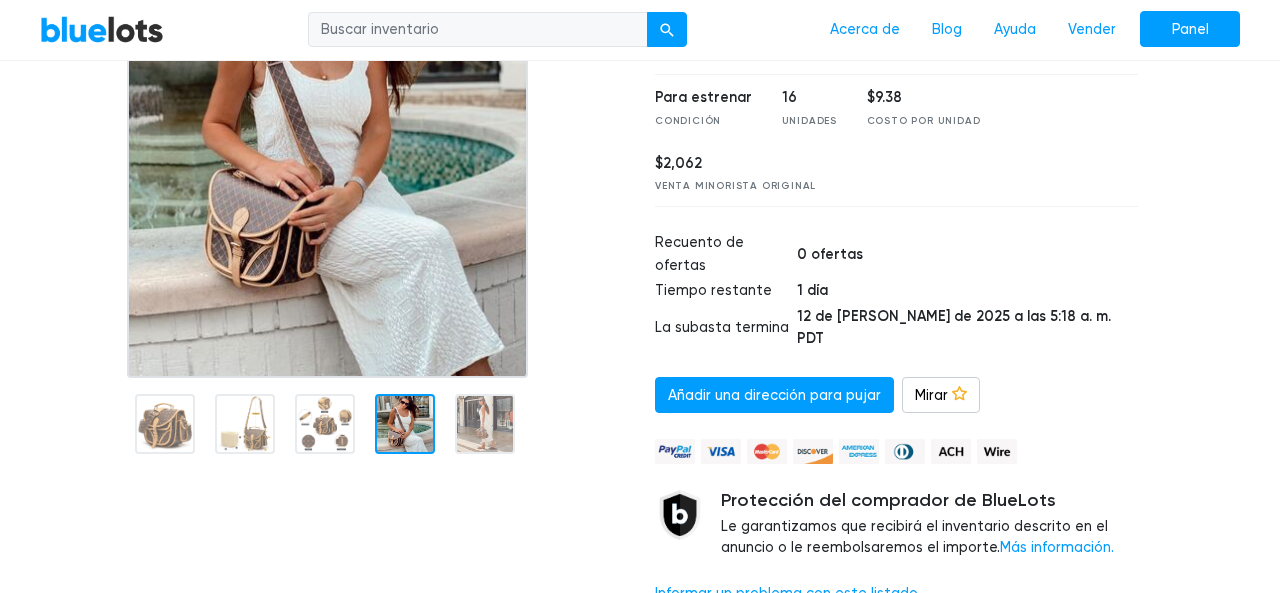 click on "BlueLots
Acerca de
Blog
Ayuda
Vender
Panel" at bounding box center (640, 30) 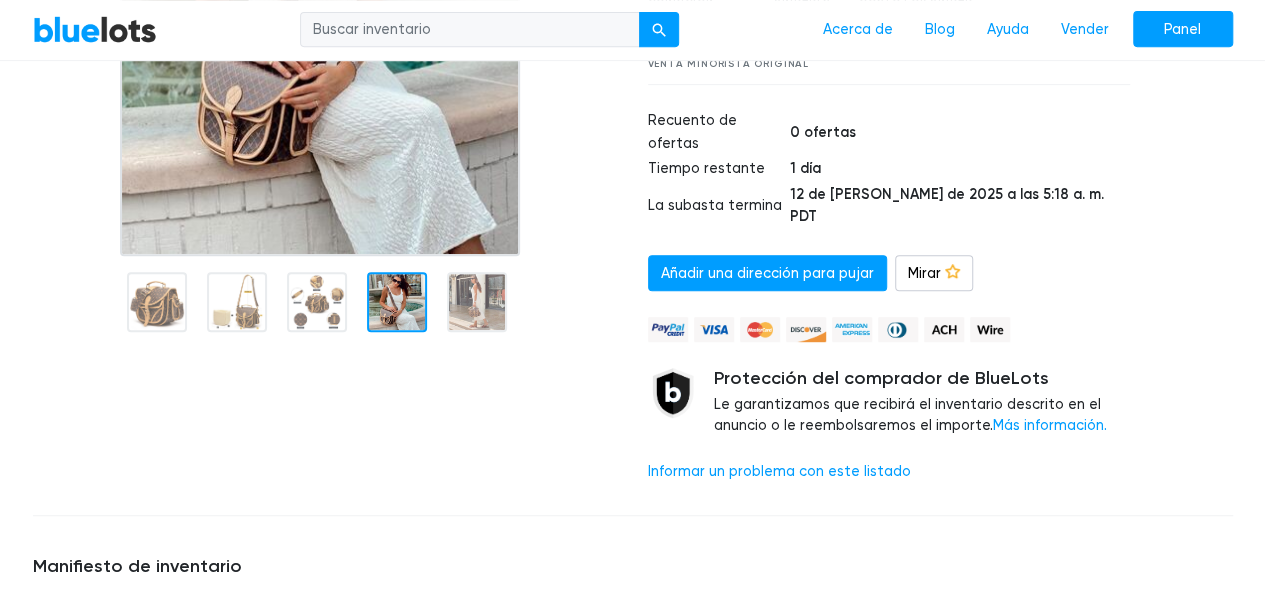 scroll, scrollTop: 434, scrollLeft: 0, axis: vertical 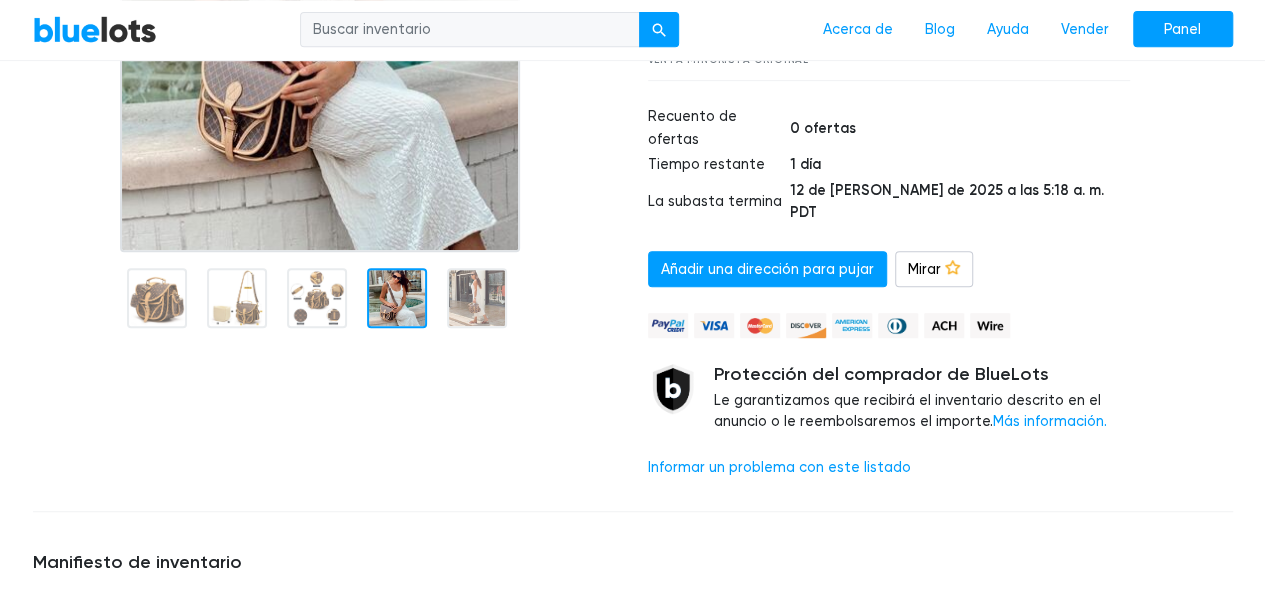 click on "Manifiesto de inventario
Marca
Nombre del producto
Condición
Código Postal
ASIN
Precio de venta sugerido por el fabricante
Cantidad
Precio de venta sugerido total
Reliquia púrpura
Bolsos con organizador
Nuevo
$128
16
$2,062
Marca
Nombre del producto
Condición
Código Postal
ASIN
Precio de venta sugerido por el fabricante
Cantidad
Precio de venta sugerido total
Reliquia púrpura
Bolsos con organizador
Nuevo
$128
16
$2,062
Descargar el manifiesto completo" at bounding box center (633, 675) 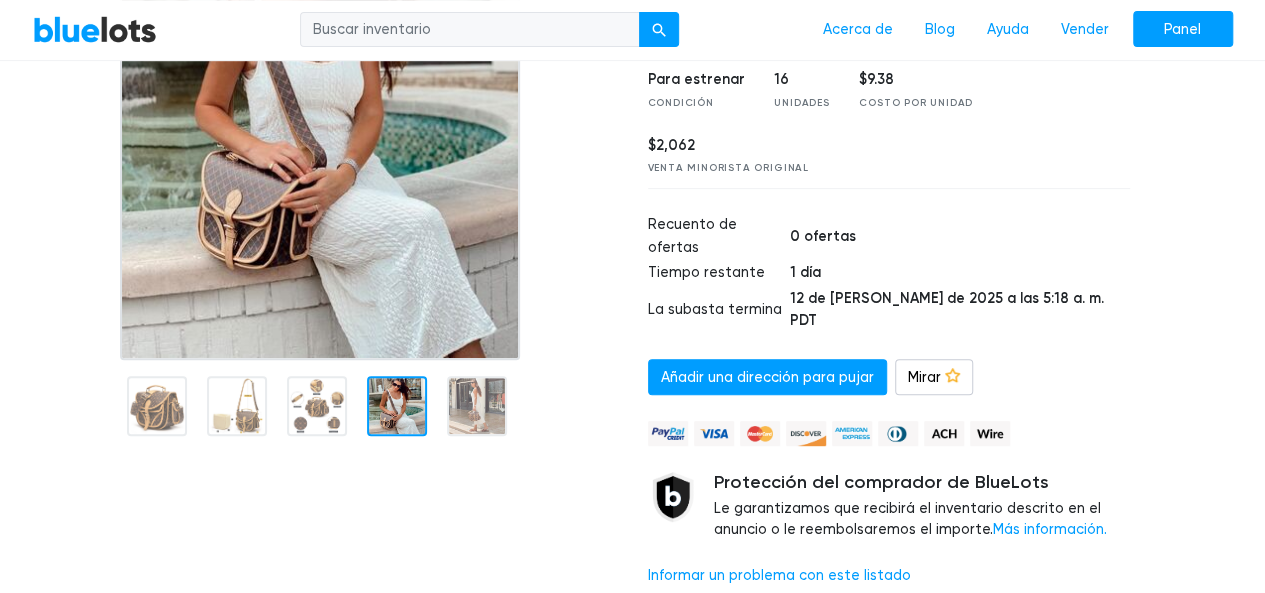 scroll, scrollTop: 326, scrollLeft: 0, axis: vertical 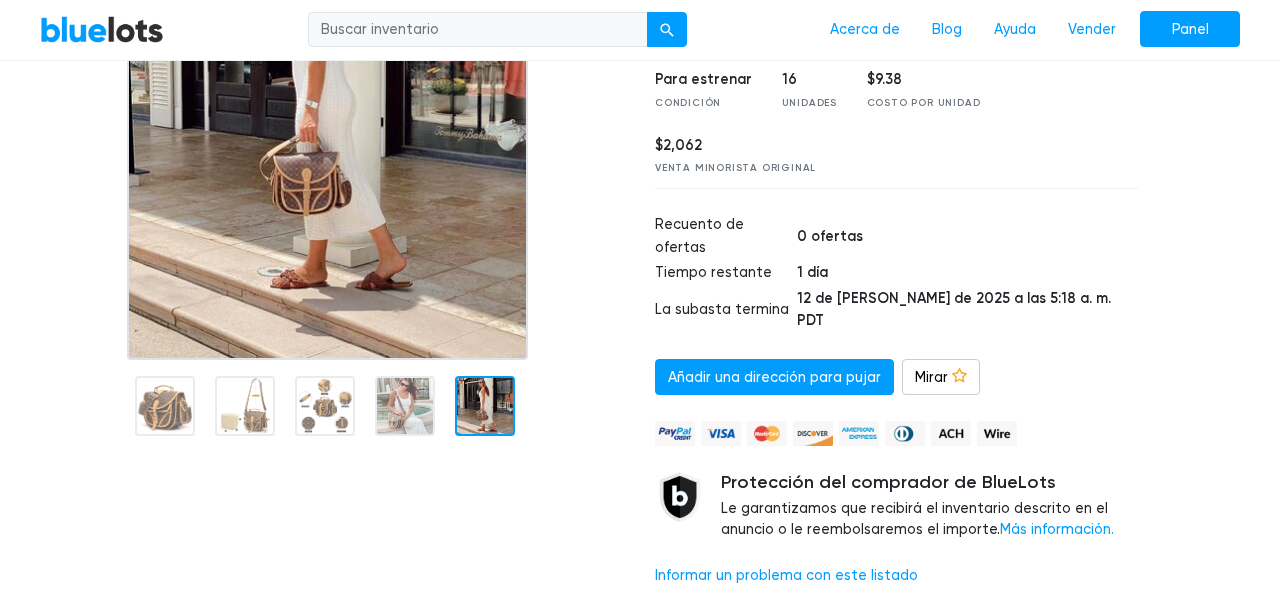 click on "Para estrenar
Condición
16
Unidades
$9.38
Costo por unidad
$2,062
Venta minorista original" at bounding box center [896, 122] 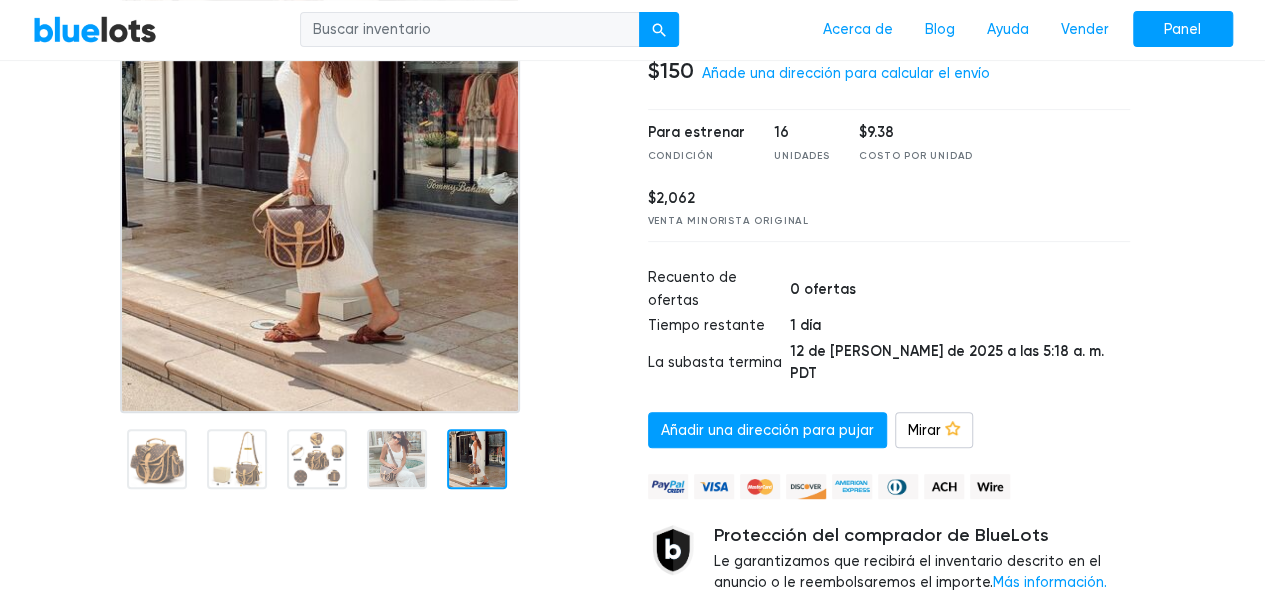 scroll, scrollTop: 281, scrollLeft: 0, axis: vertical 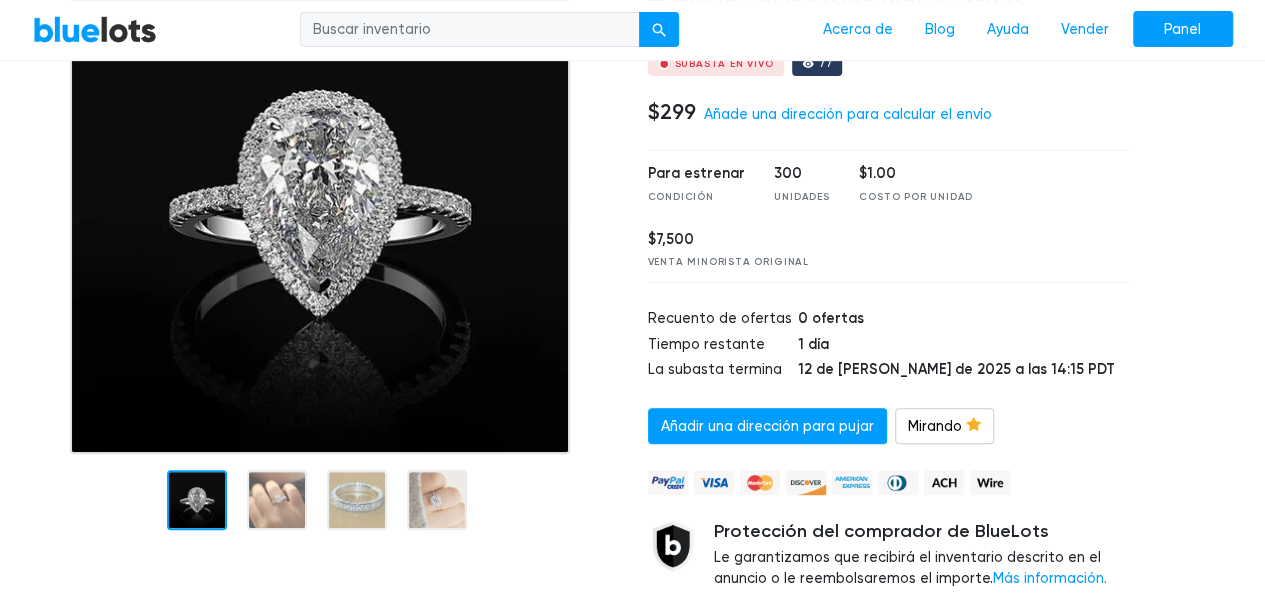 click at bounding box center (277, 500) 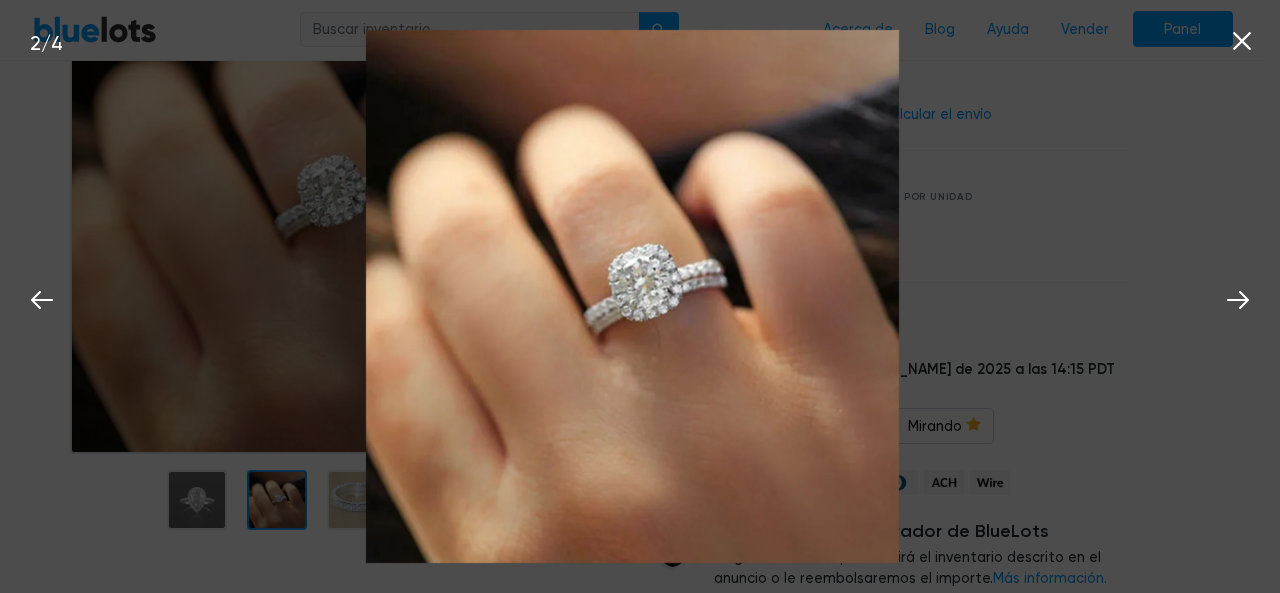 click on "BlueLots
Acerca de
Blog
Ayuda
Vender
Panel" at bounding box center (632, 30) 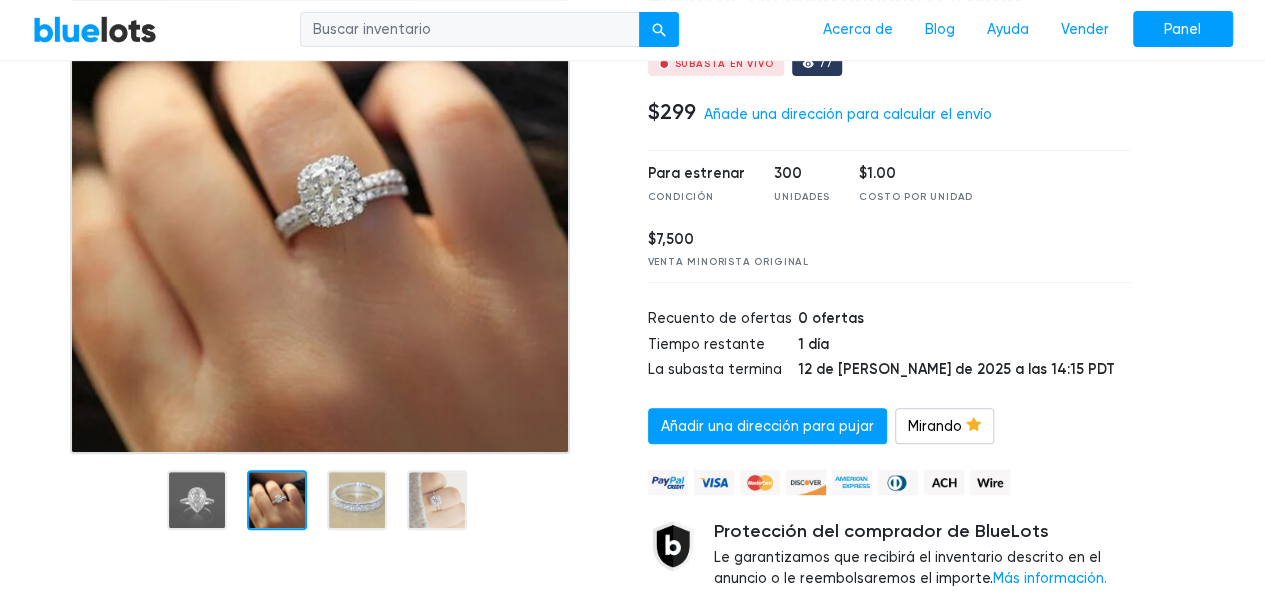 click at bounding box center [357, 500] 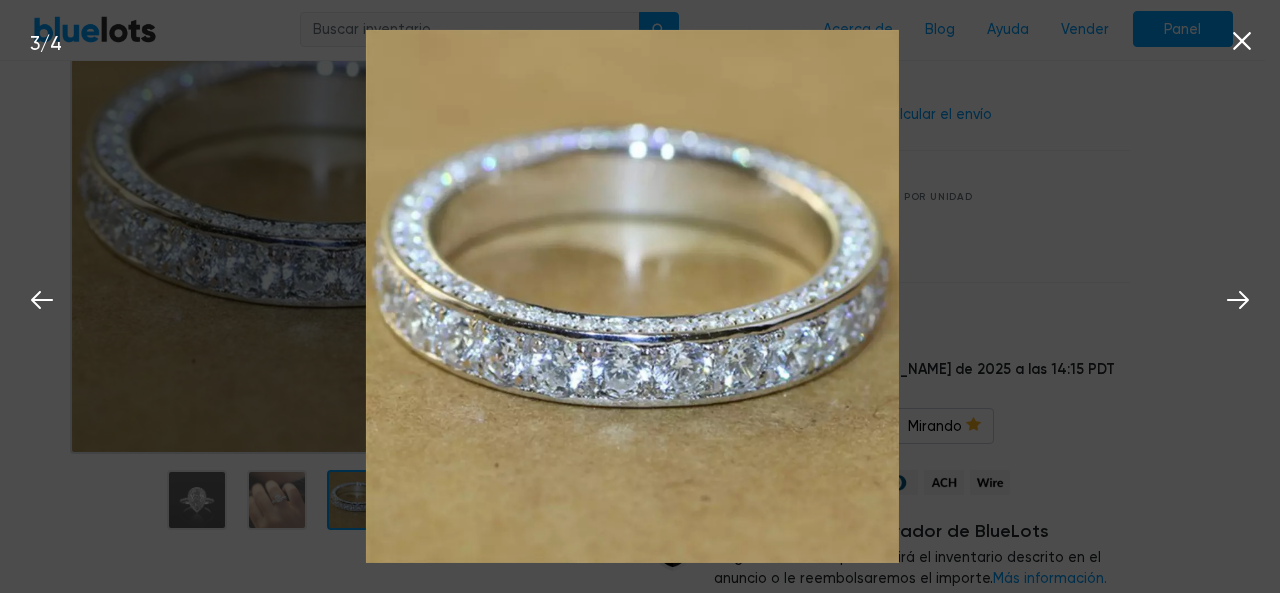 click on "BlueLots
Acerca de
Blog
Ayuda
Vender
Panel" at bounding box center [632, 30] 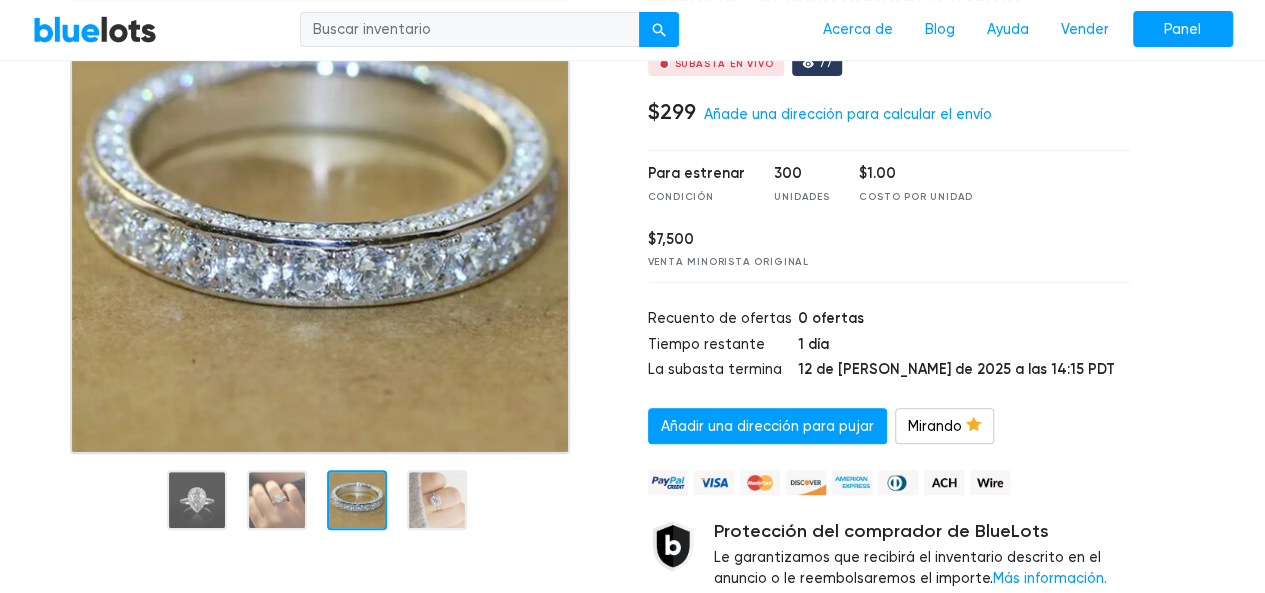 click at bounding box center [437, 500] 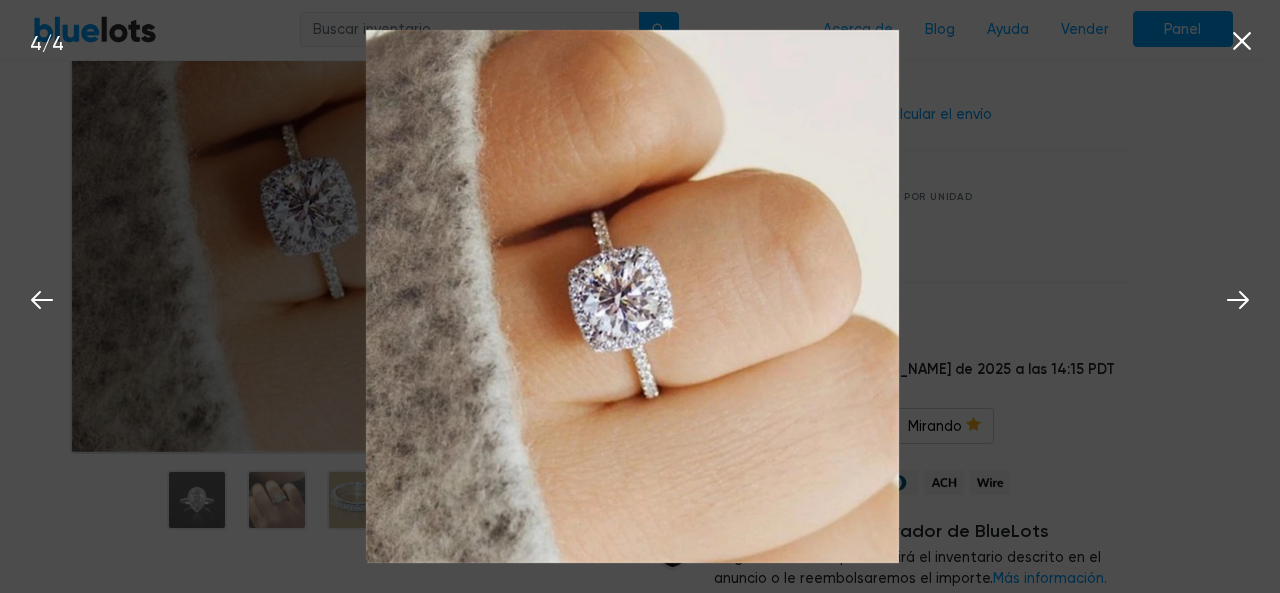 click on "BlueLots
Acerca de
Blog
Ayuda
Vender
Panel" at bounding box center (633, 30) 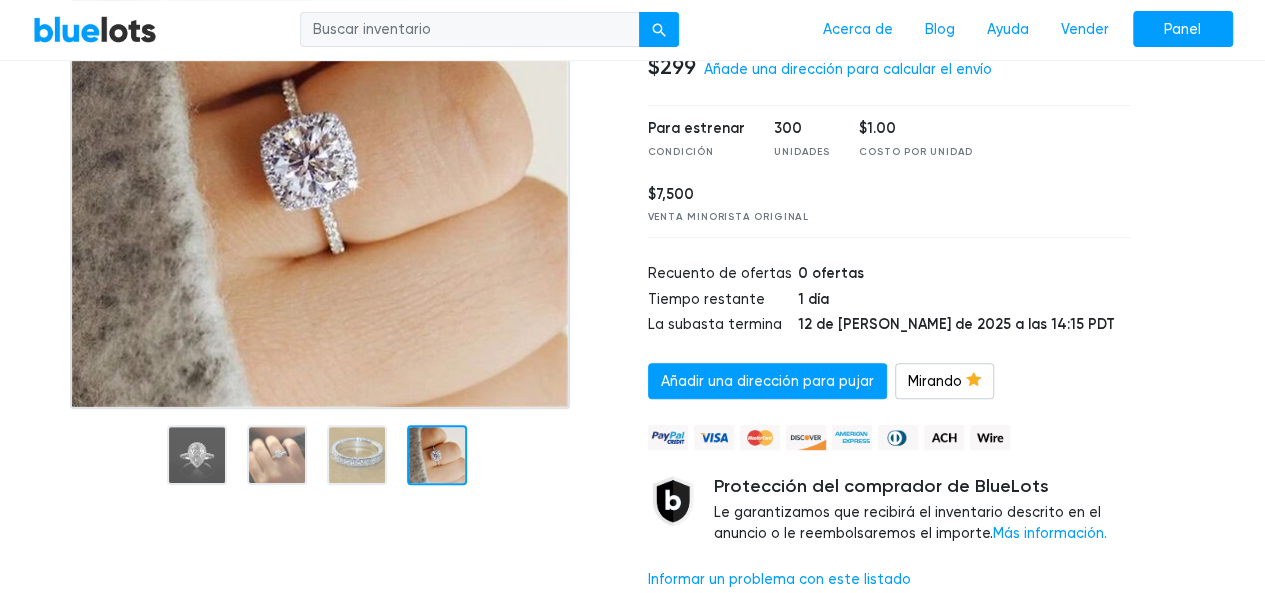 scroll, scrollTop: 290, scrollLeft: 0, axis: vertical 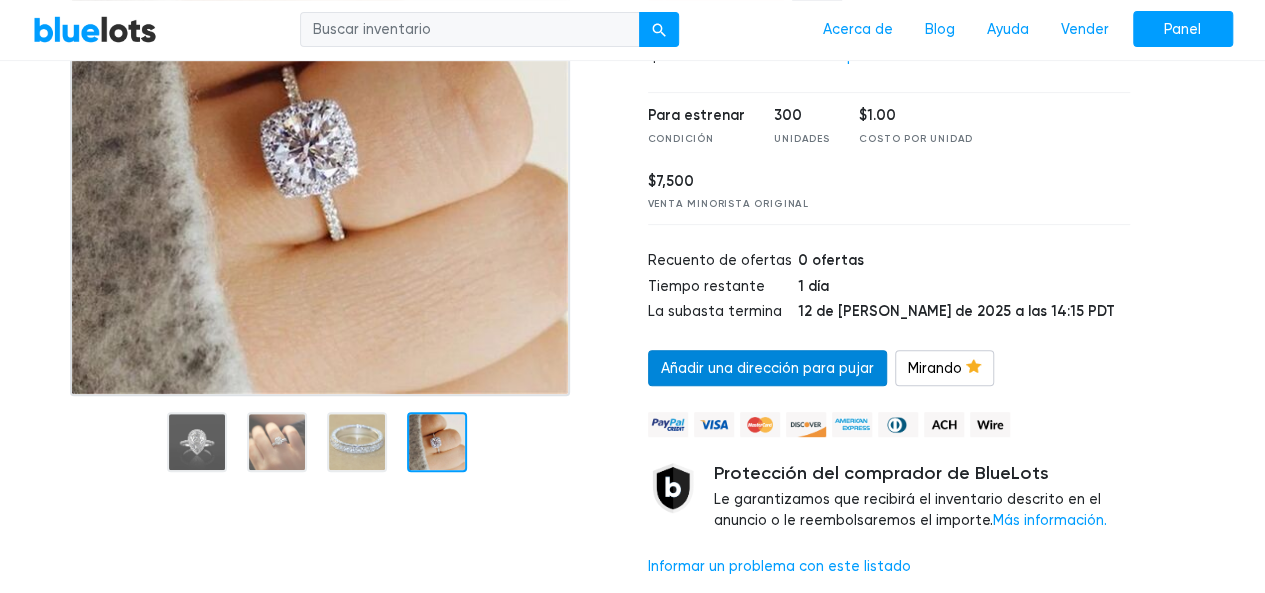 click on "Añadir una dirección para pujar" at bounding box center [767, 368] 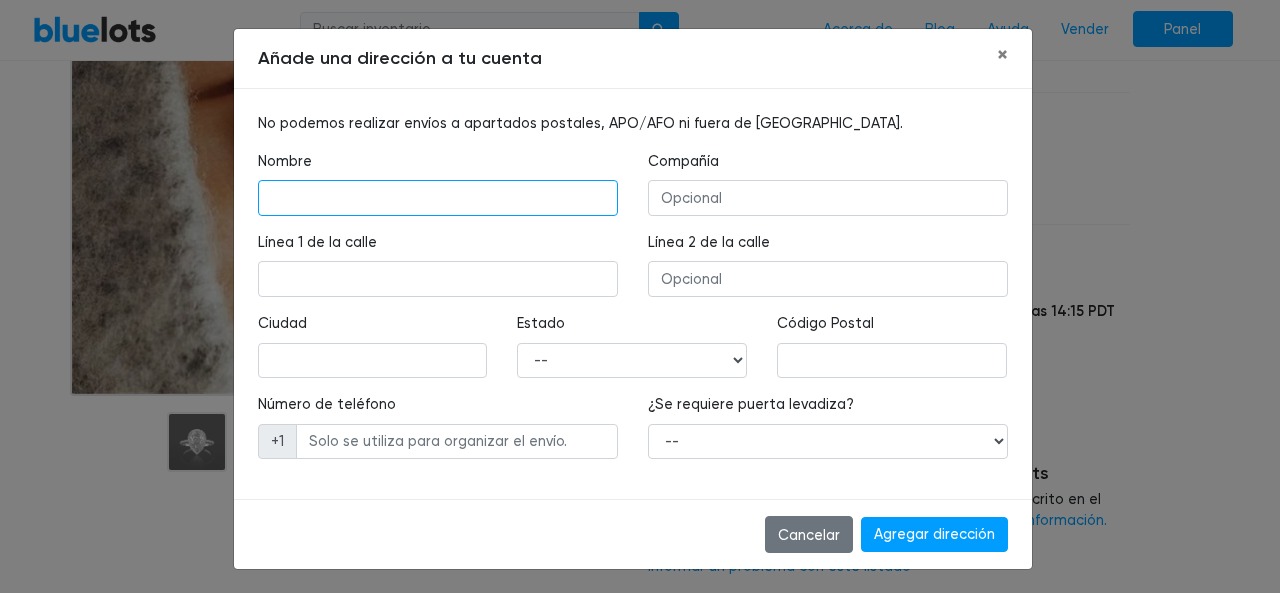 click at bounding box center [438, 198] 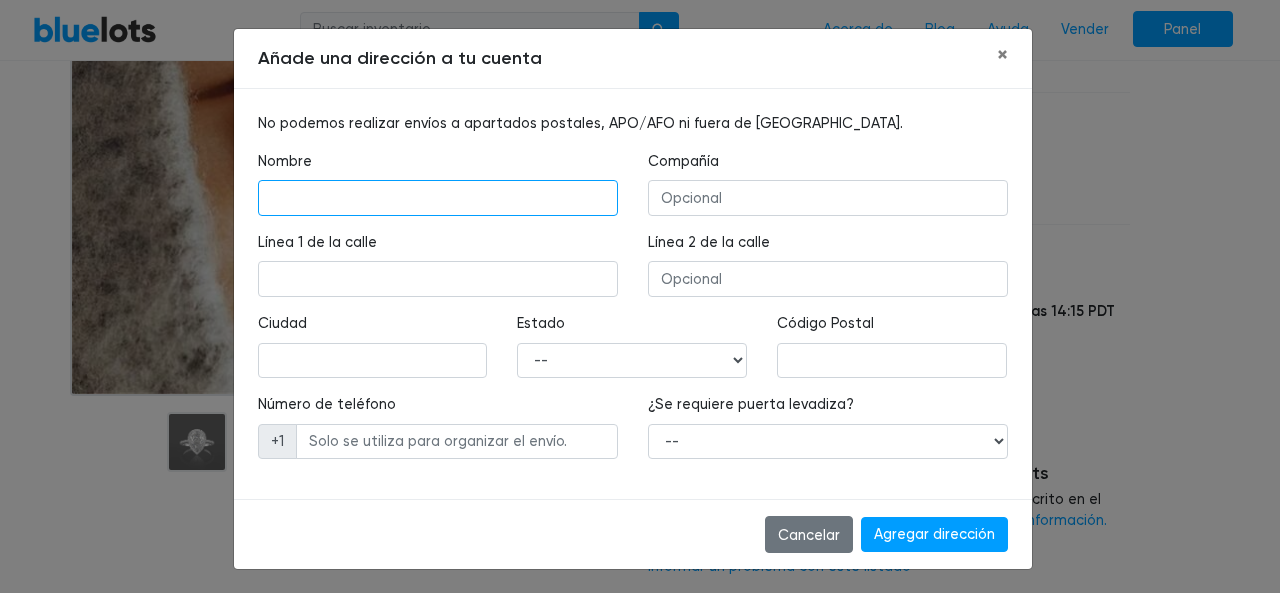 type on "gerardo gallegos barajas" 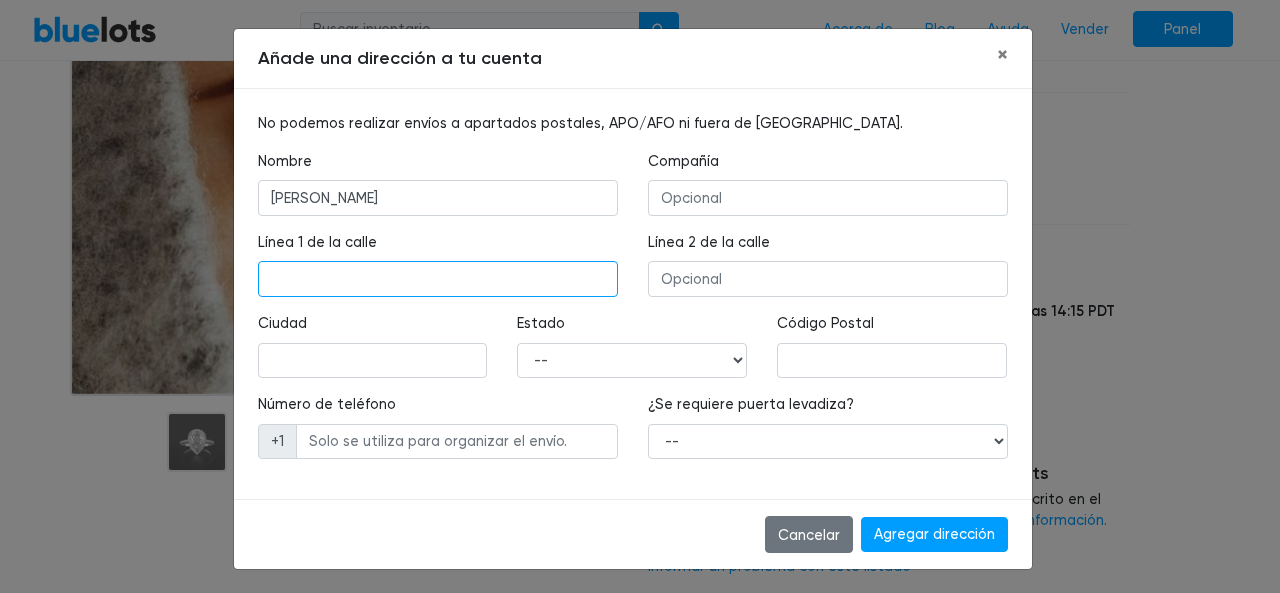 type on "105 PACE LANE" 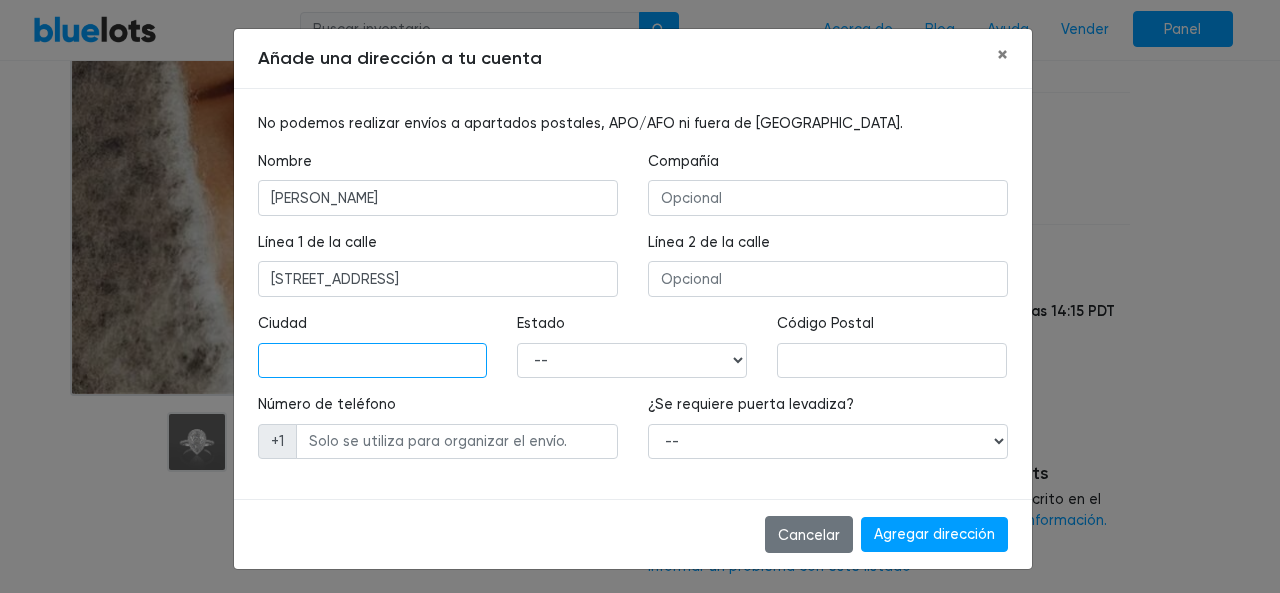 type on "DOTHAN" 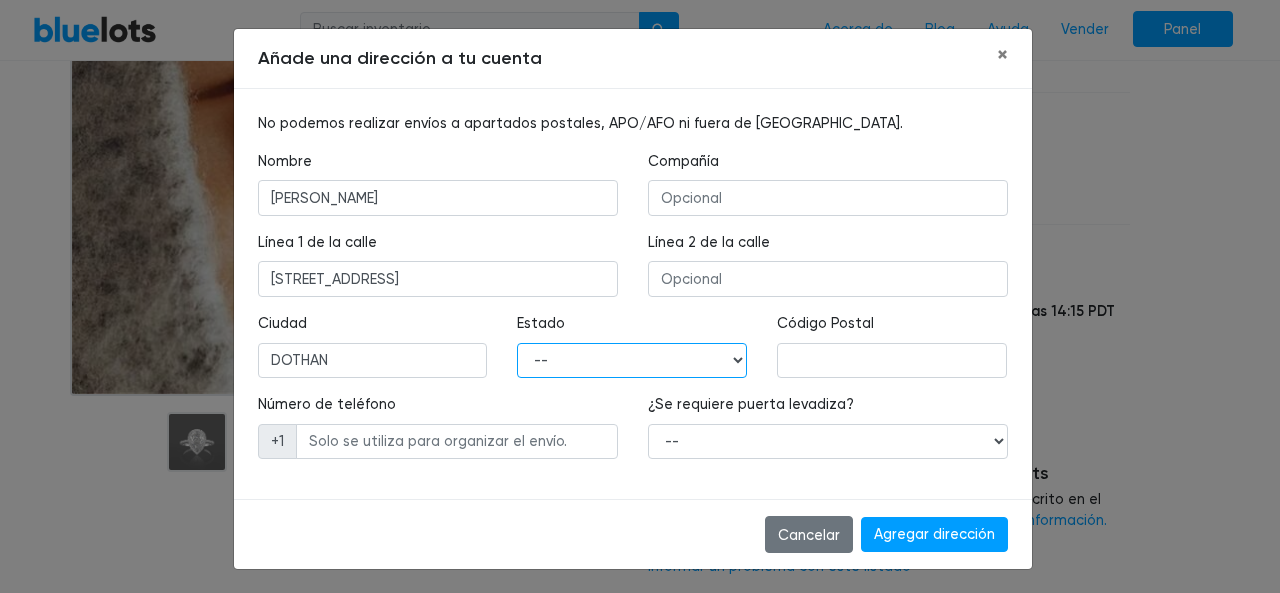 select on "AL" 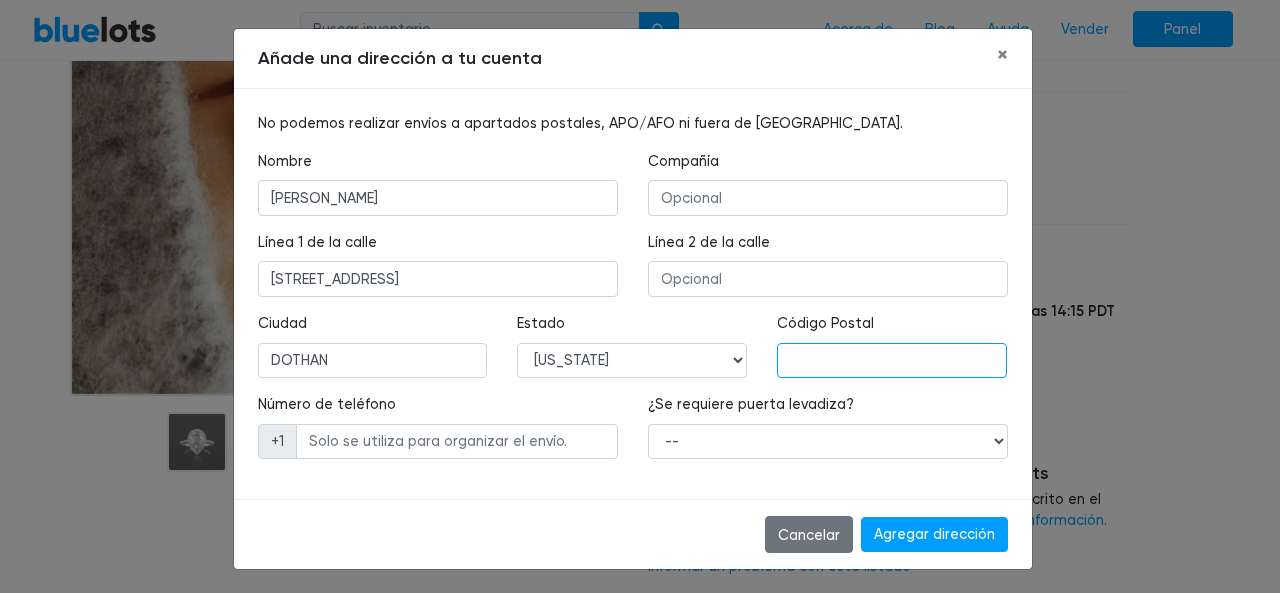 type on "36305" 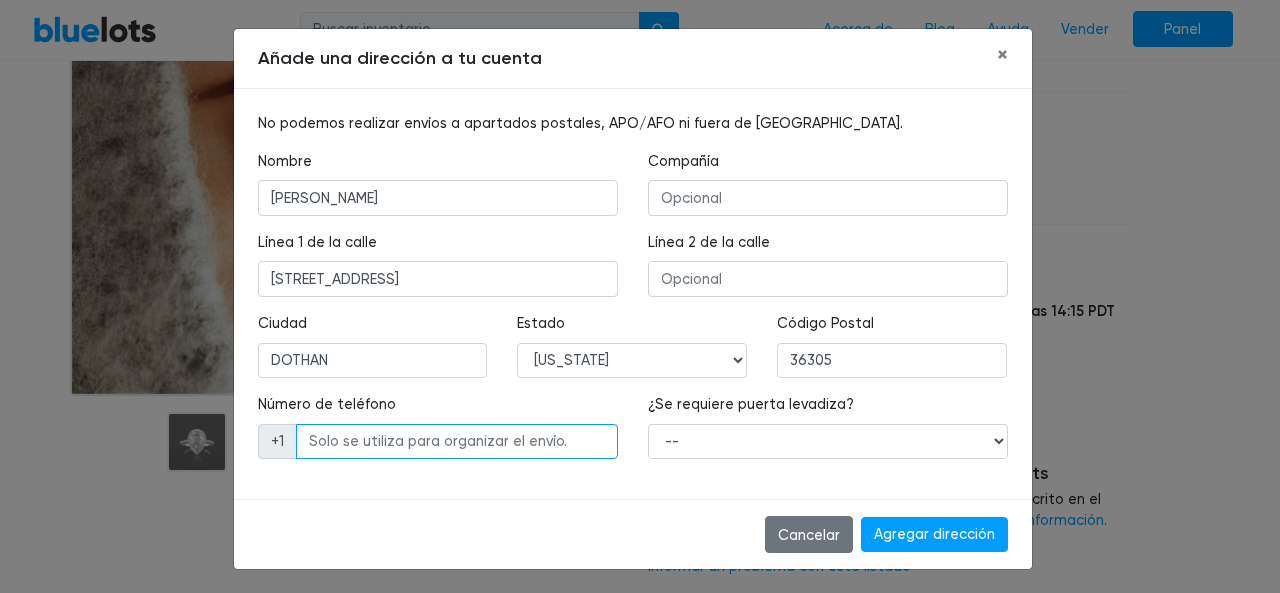 type on "3346480482" 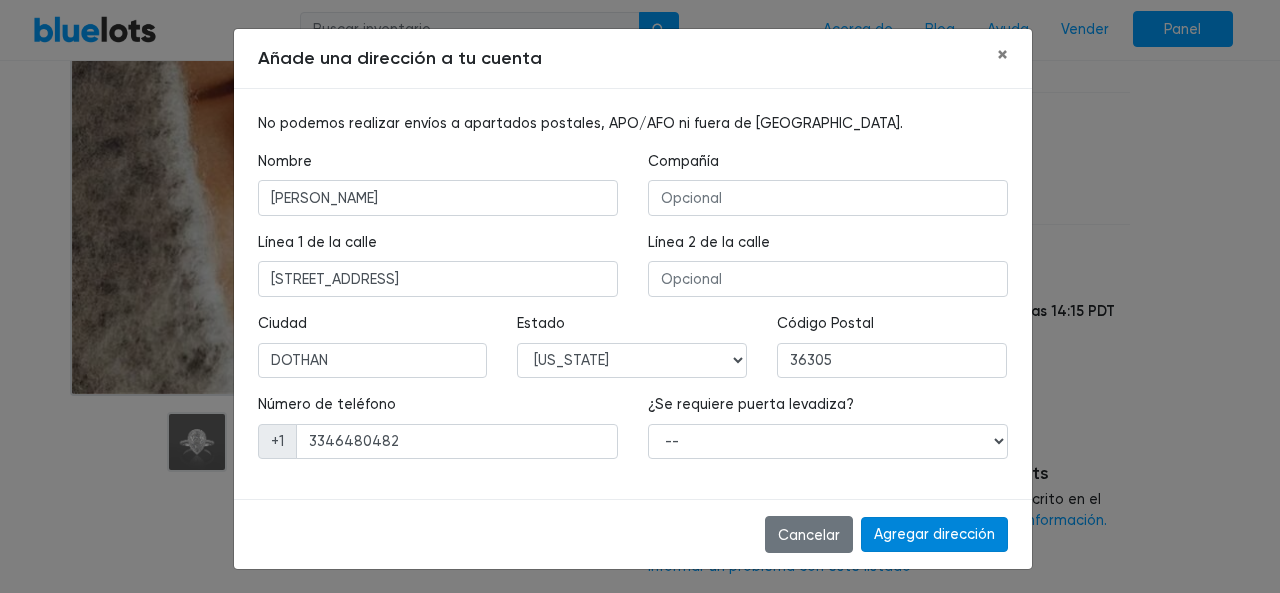 click on "Agregar dirección" at bounding box center (934, 535) 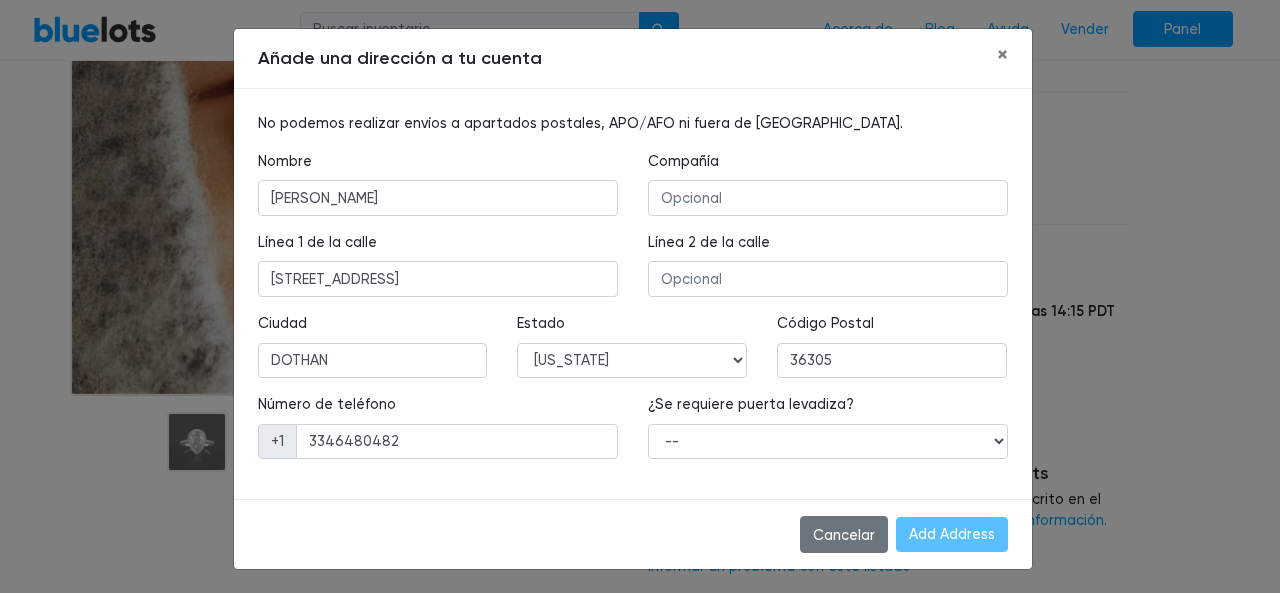 type on "Agregar dirección" 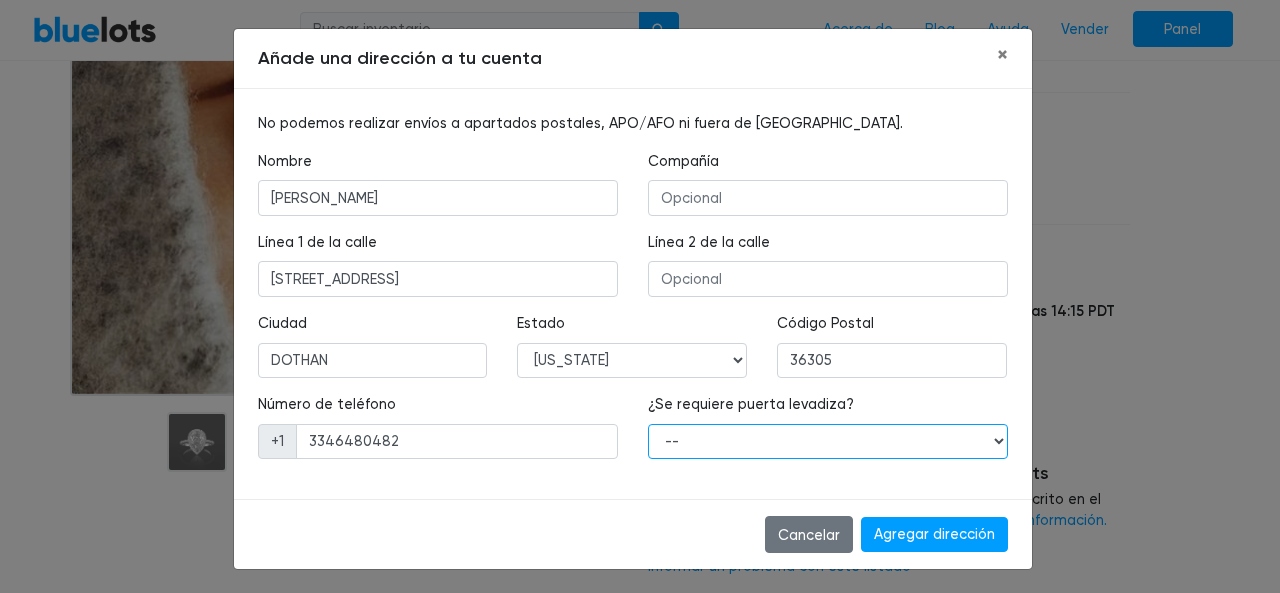 click on "--
Sí
No" at bounding box center (828, 442) 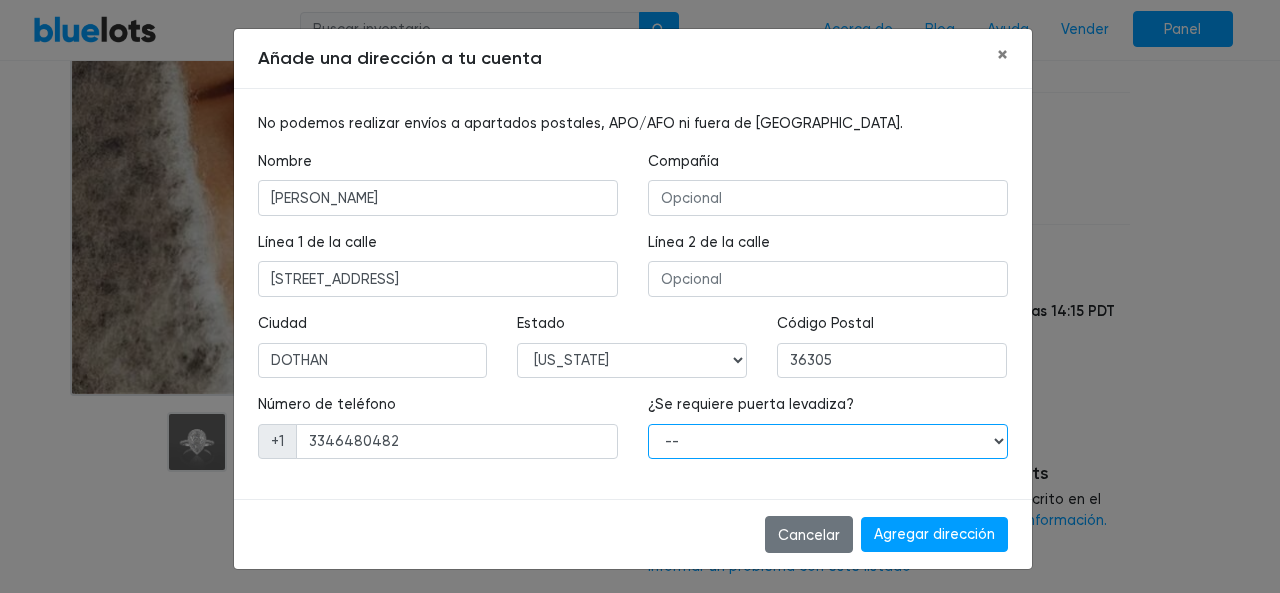 select on "0" 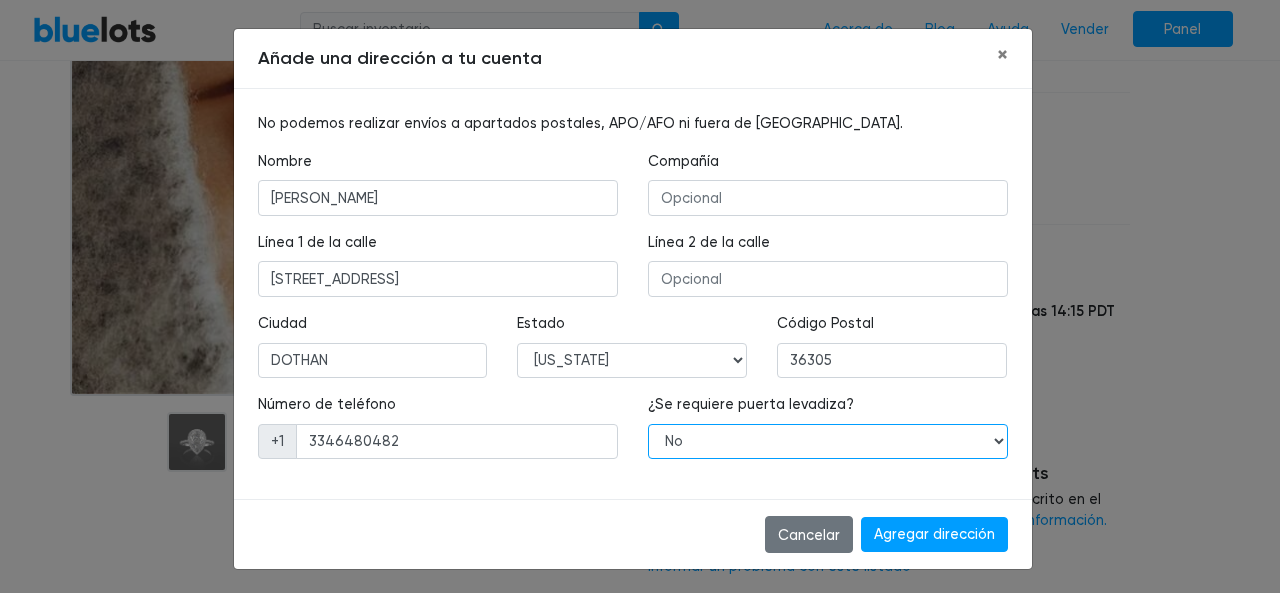 click on "--
Sí
No" at bounding box center [828, 442] 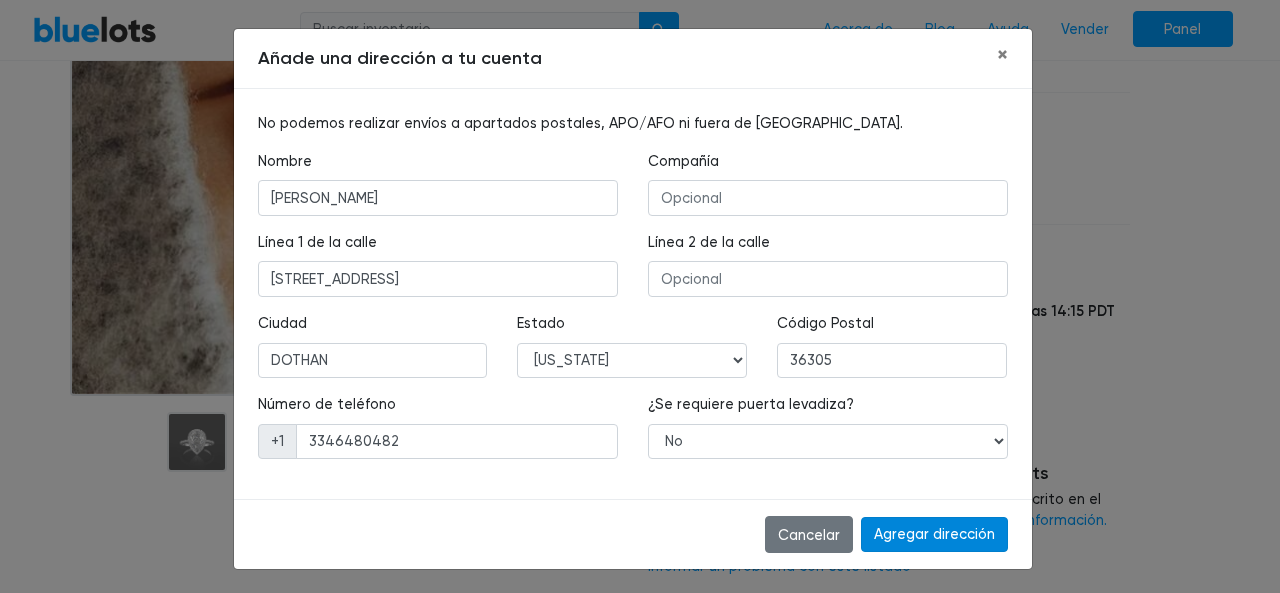 click on "Agregar dirección" at bounding box center [934, 535] 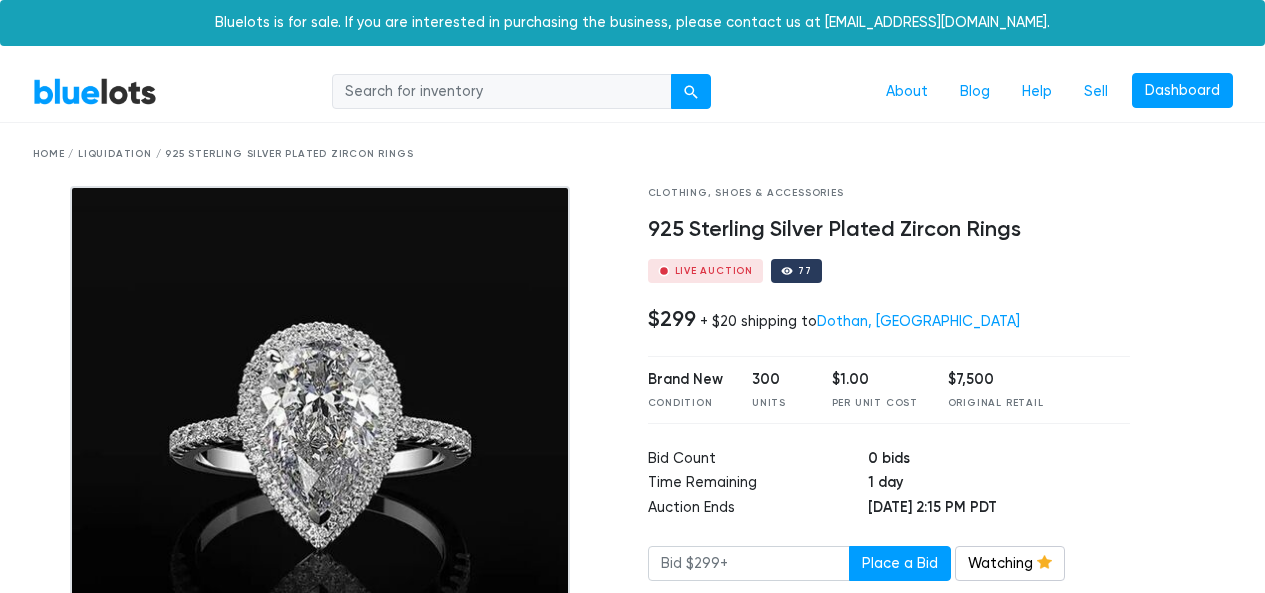 scroll, scrollTop: 290, scrollLeft: 0, axis: vertical 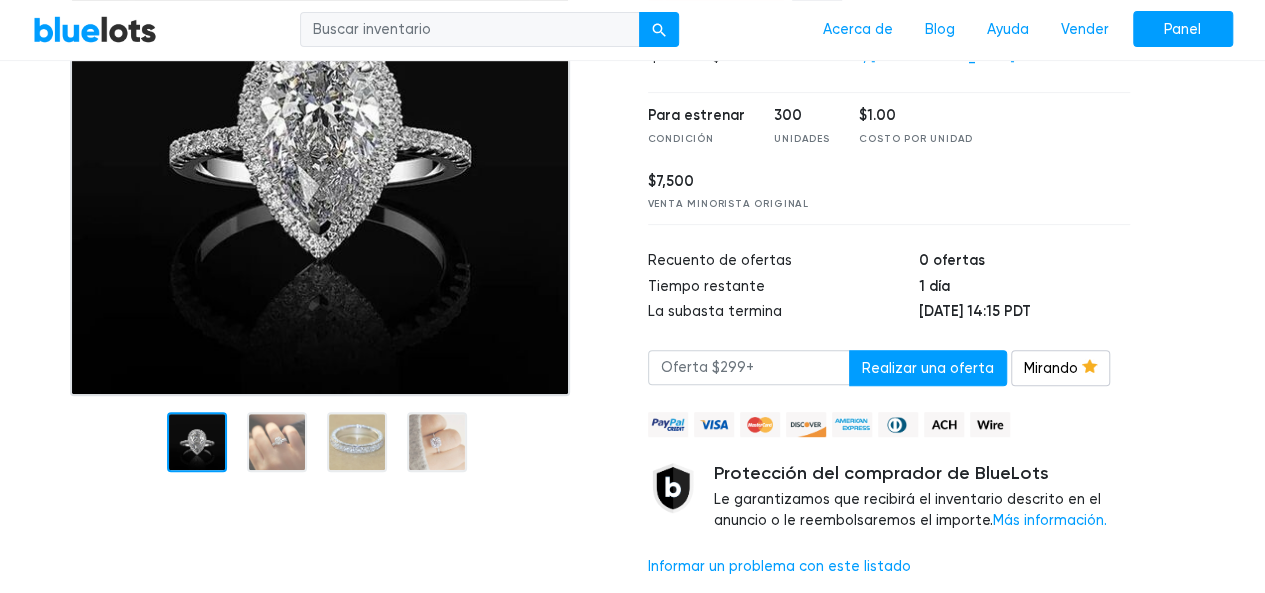 click on "Para estrenar
Condición
300
Unidades
$1.00
Costo por unidad
$7,500
Venta minorista original" at bounding box center [889, 158] 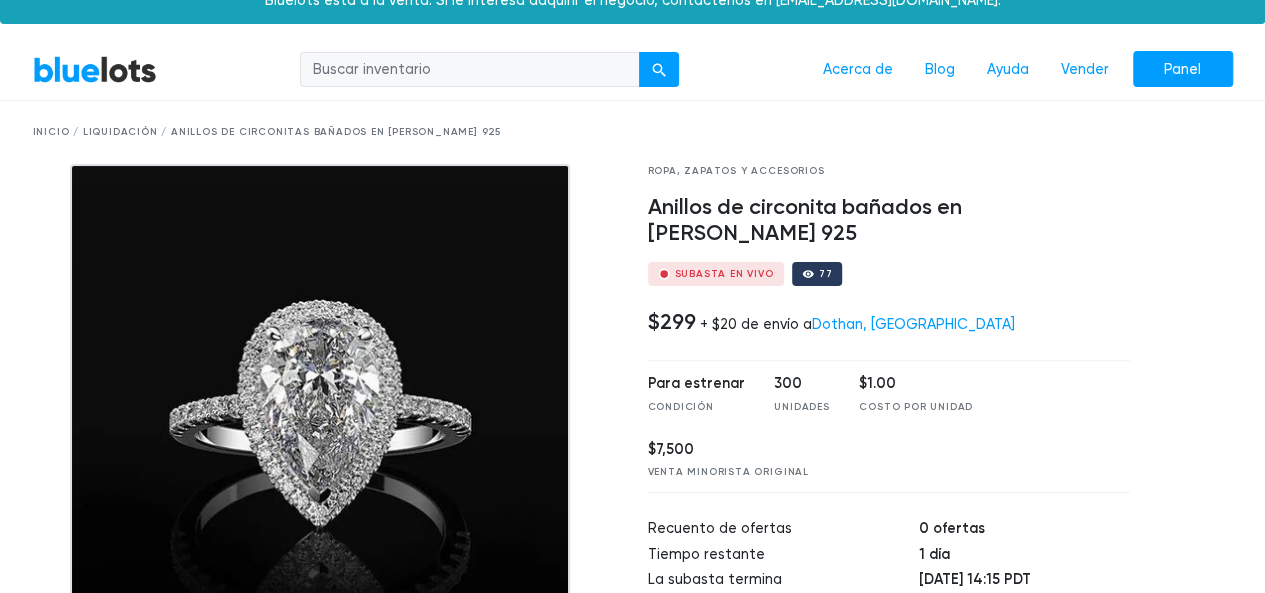 scroll, scrollTop: 4, scrollLeft: 0, axis: vertical 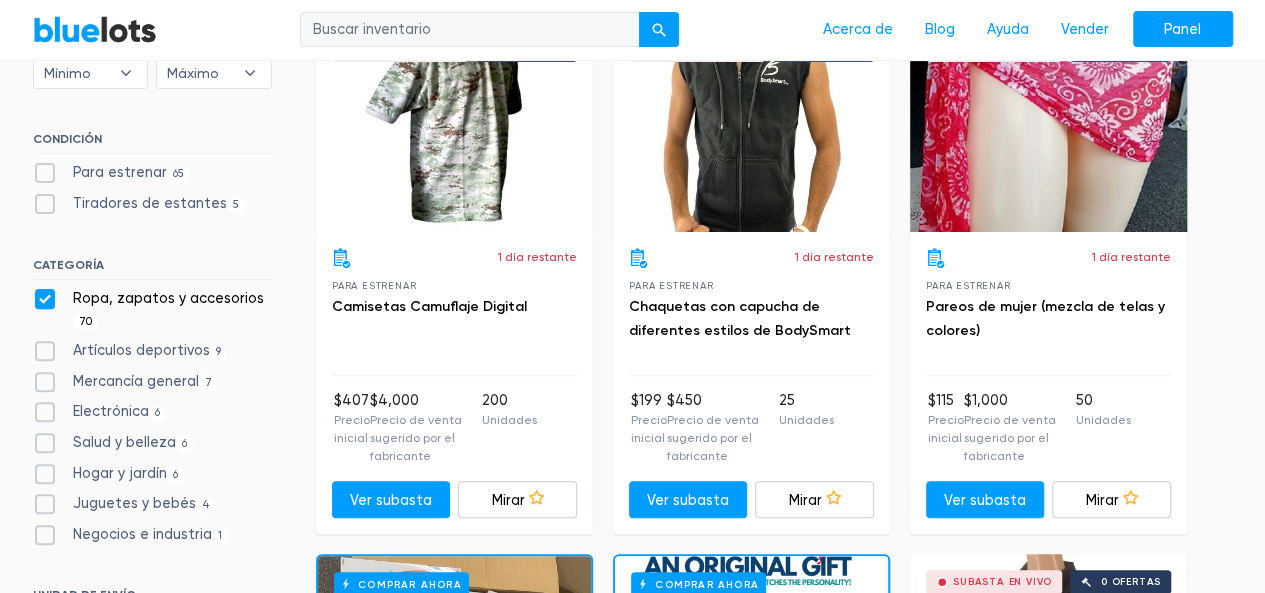click on "Mercancía general
7" at bounding box center [126, 382] 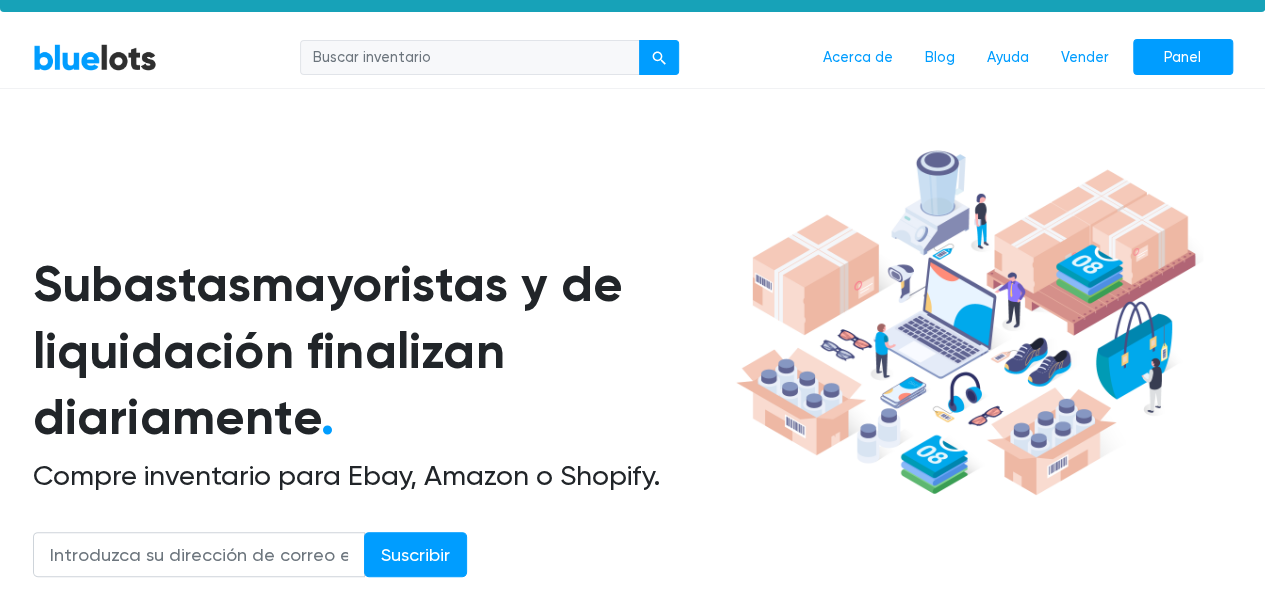 scroll, scrollTop: 0, scrollLeft: 0, axis: both 